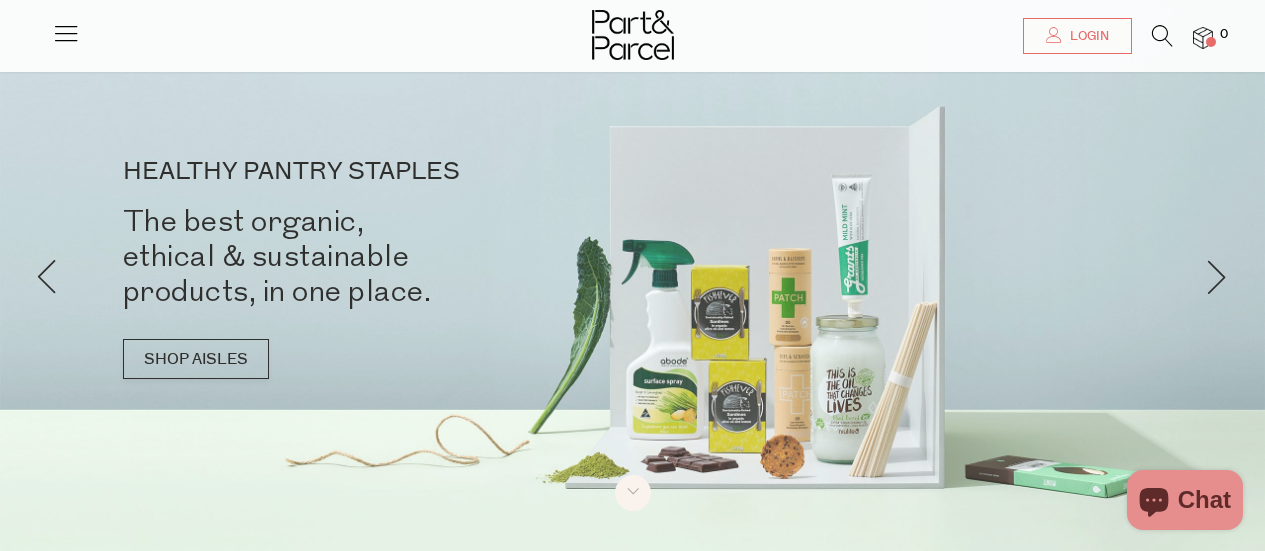 scroll, scrollTop: 100, scrollLeft: 0, axis: vertical 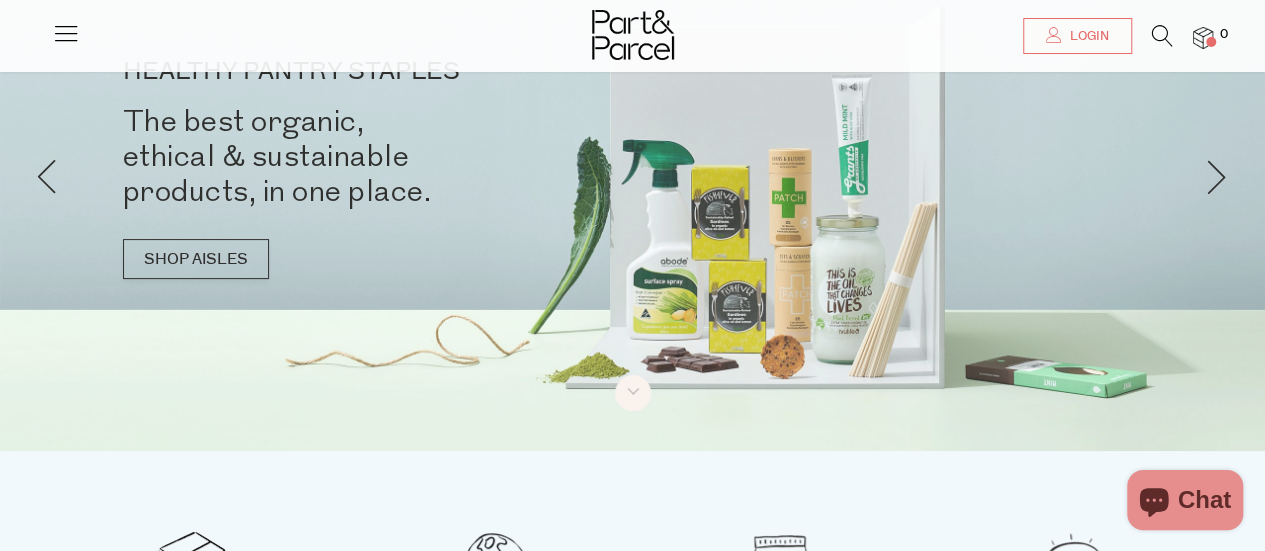 click at bounding box center (632, 30) 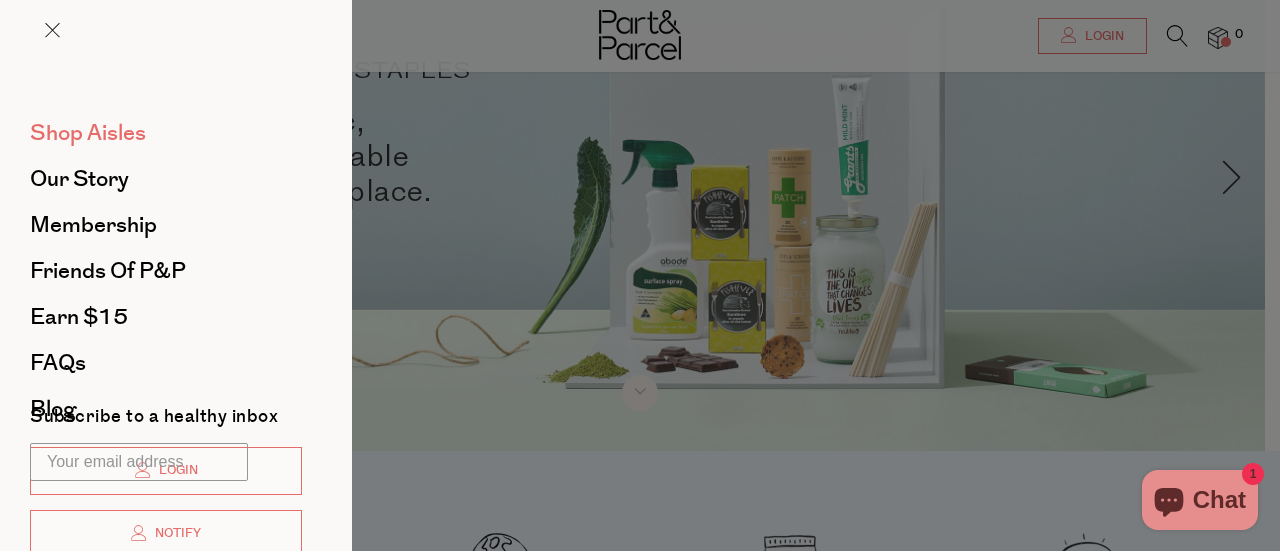 click on "Shop Aisles" at bounding box center [88, 133] 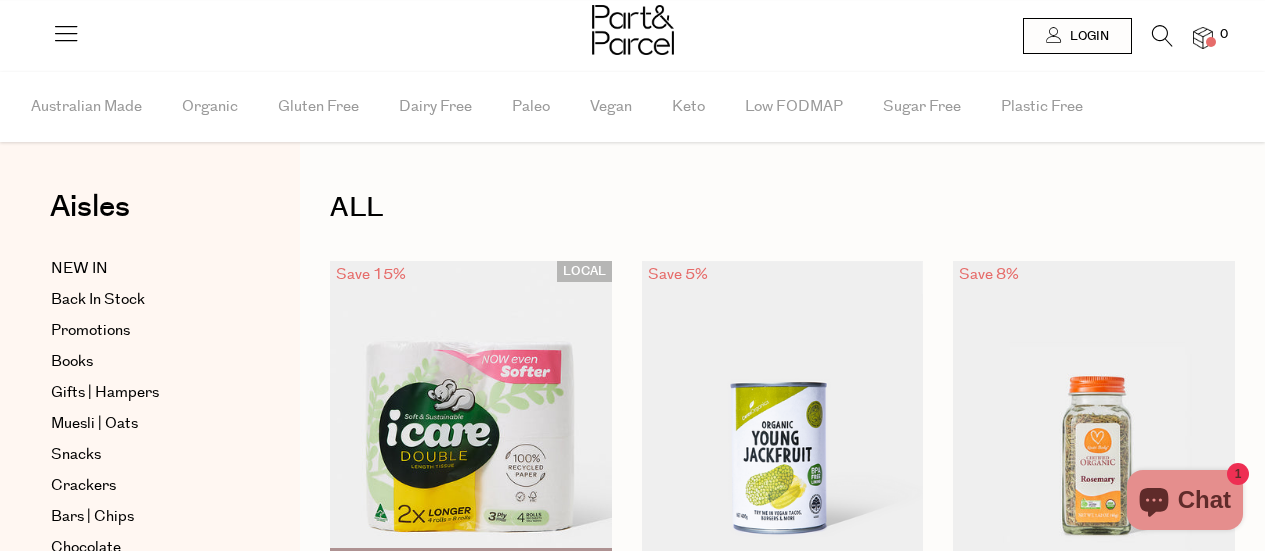 scroll, scrollTop: 0, scrollLeft: 0, axis: both 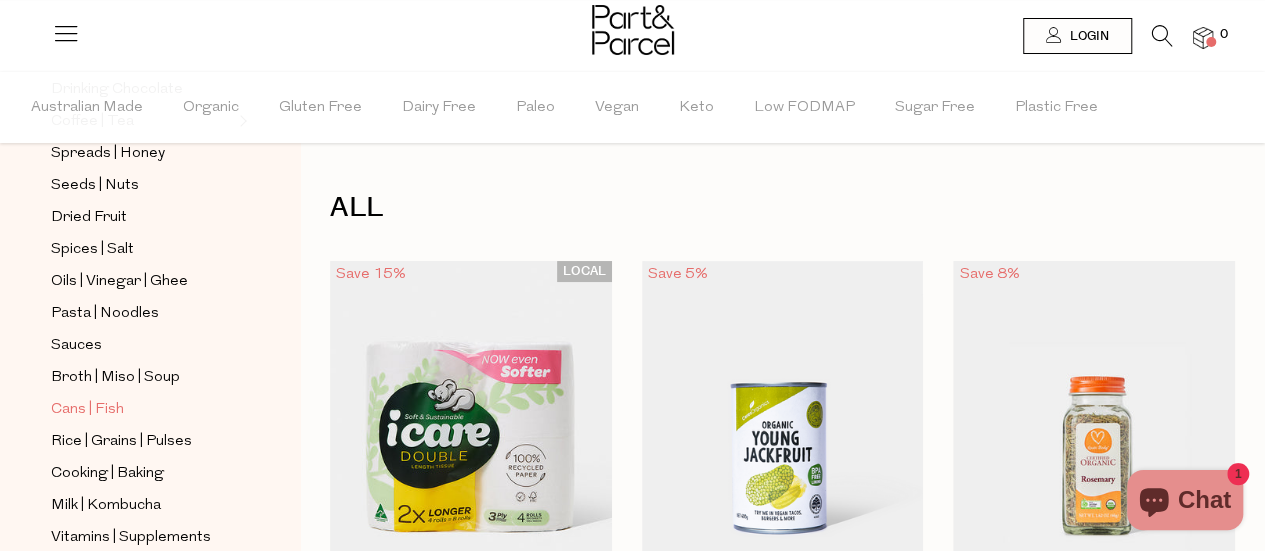 click on "Cans | Fish" at bounding box center [87, 410] 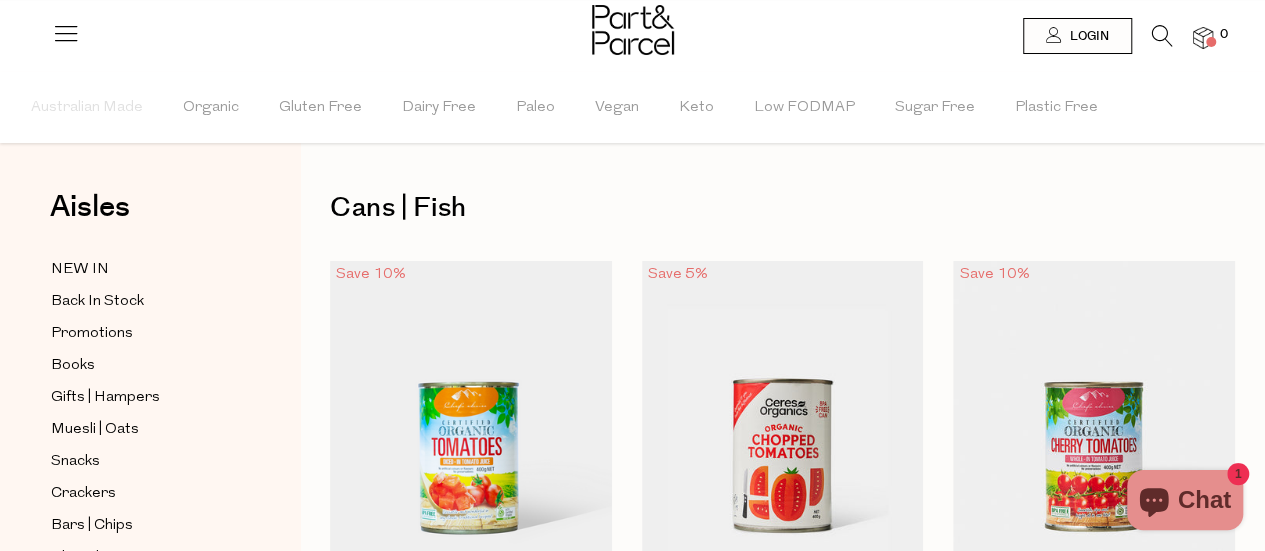 scroll, scrollTop: 100, scrollLeft: 0, axis: vertical 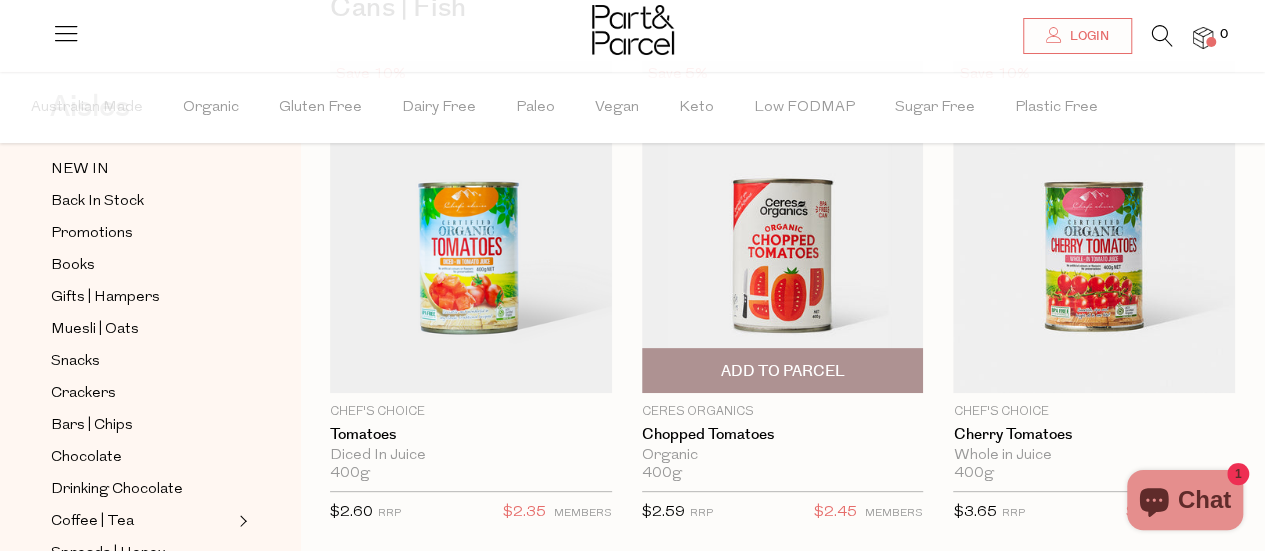 click at bounding box center [783, 227] 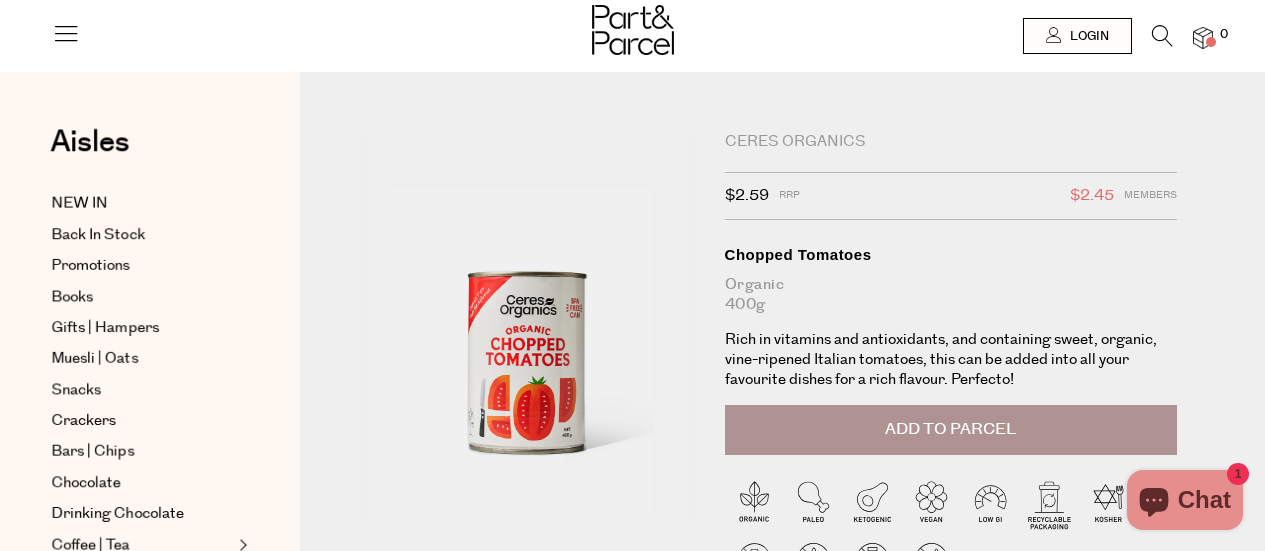 scroll, scrollTop: 0, scrollLeft: 0, axis: both 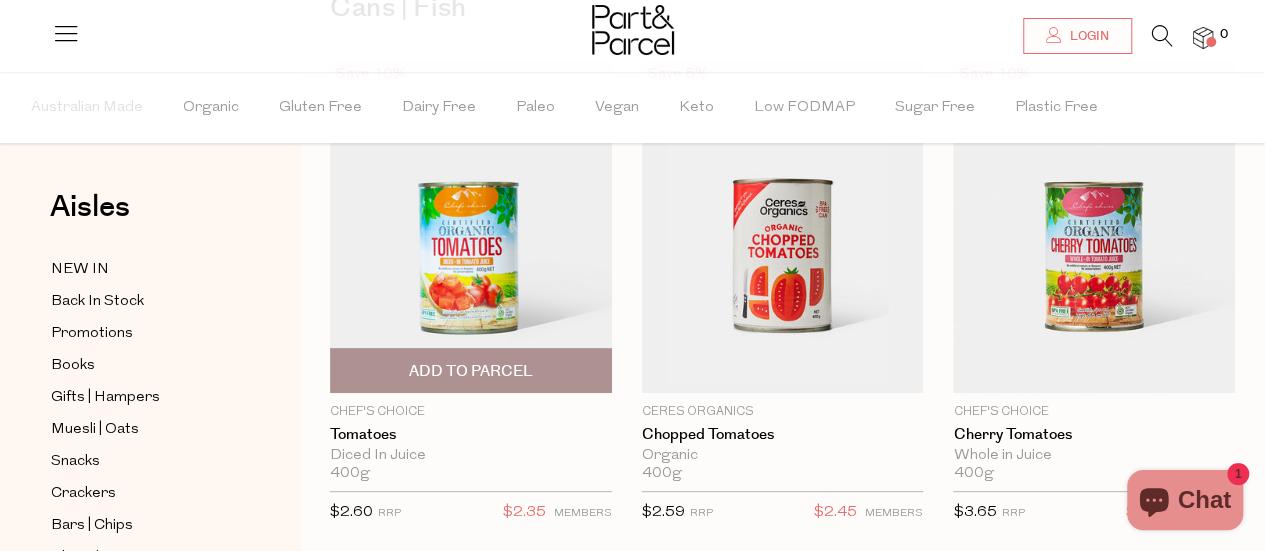 click at bounding box center (471, 227) 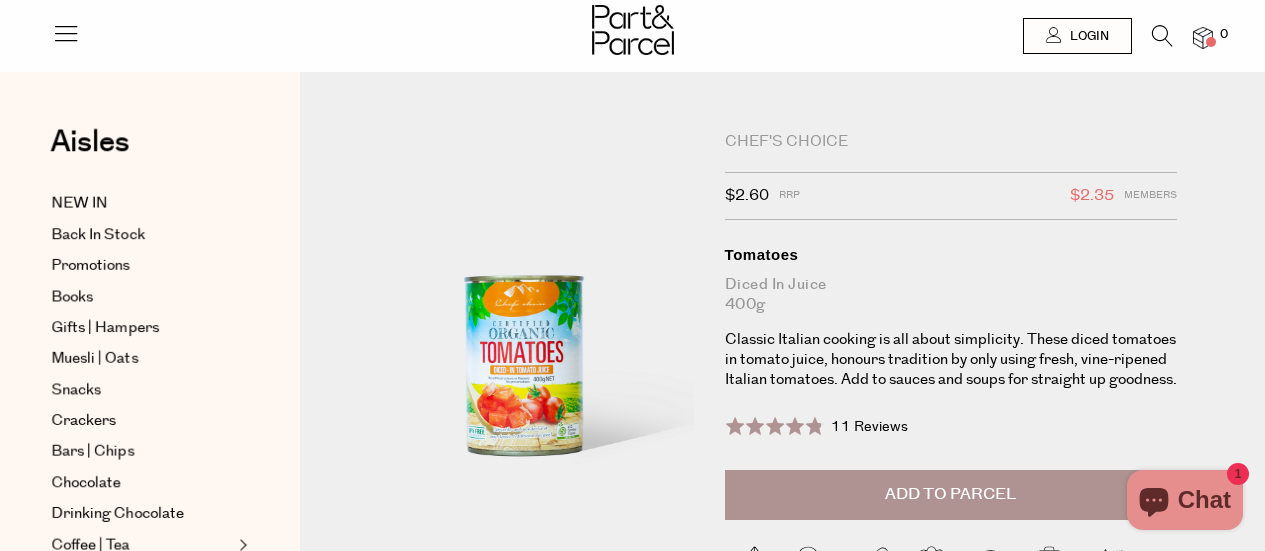 scroll, scrollTop: 0, scrollLeft: 0, axis: both 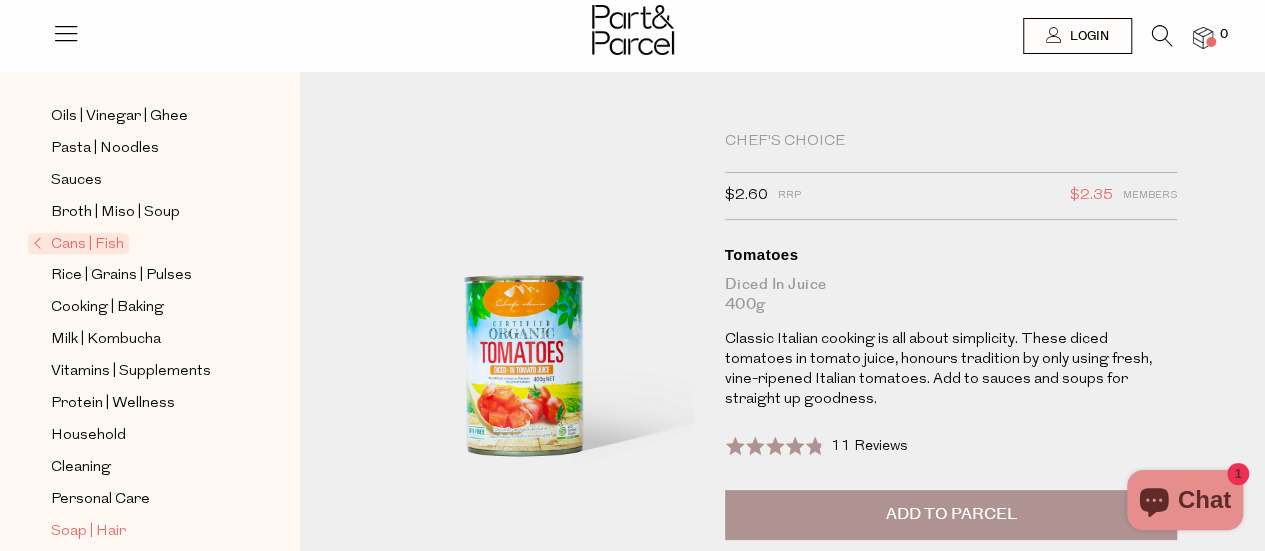 click on "Soap | Hair" at bounding box center (88, 532) 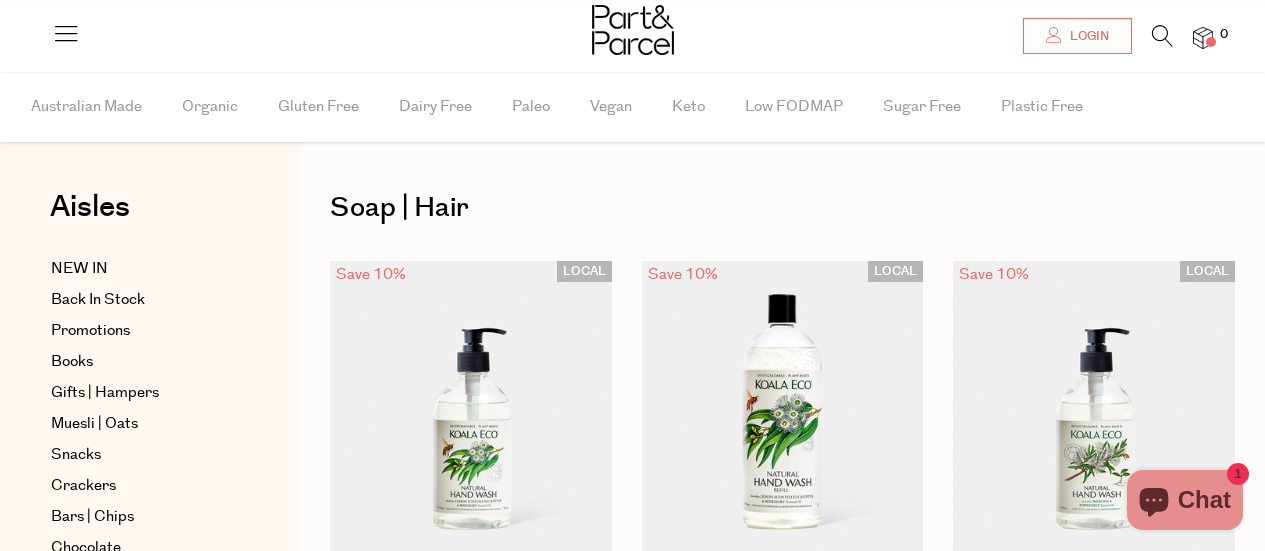 scroll, scrollTop: 200, scrollLeft: 0, axis: vertical 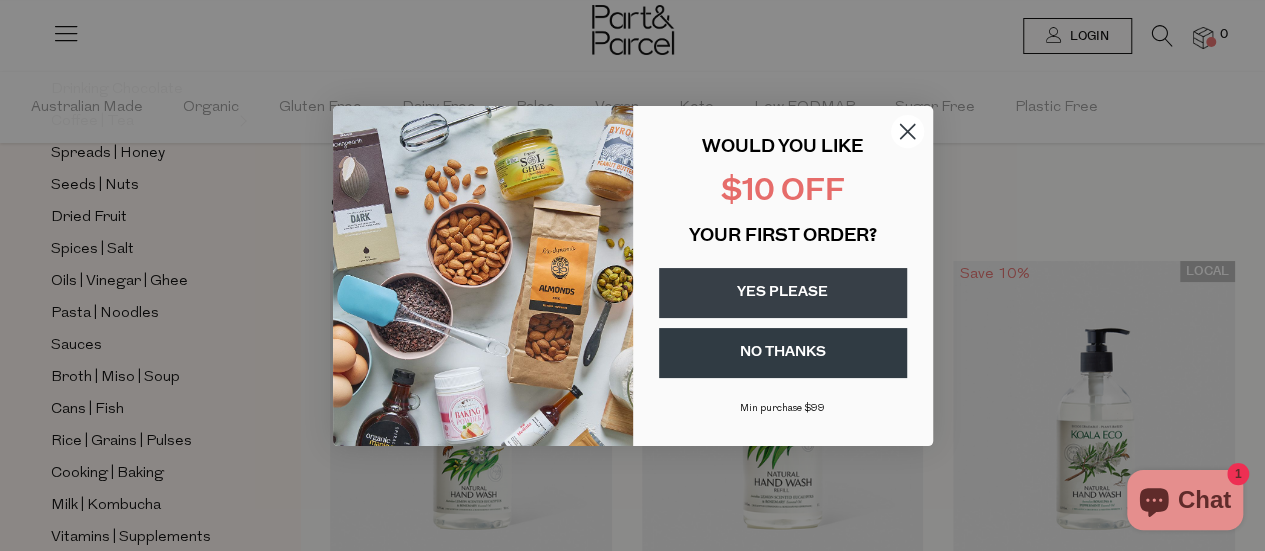 click 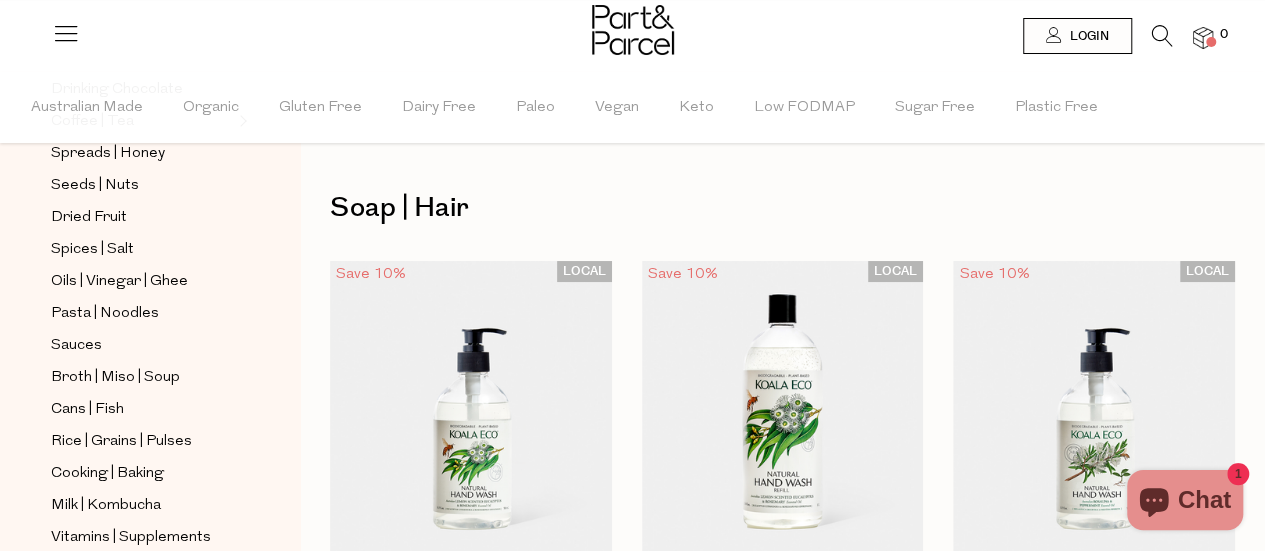 click at bounding box center [1162, 36] 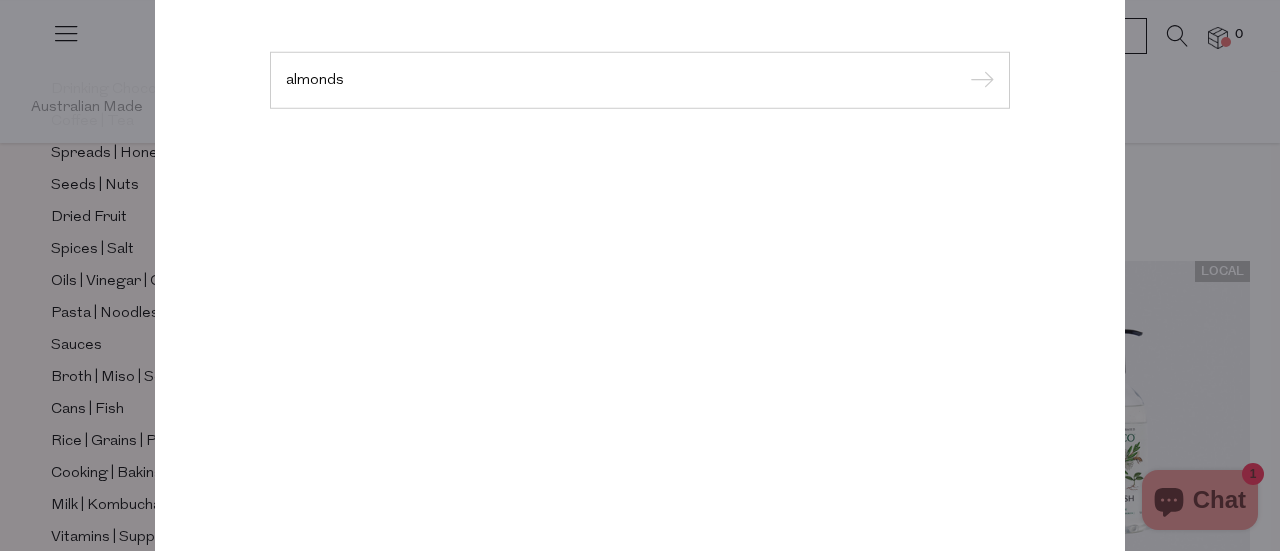 type on "almonds" 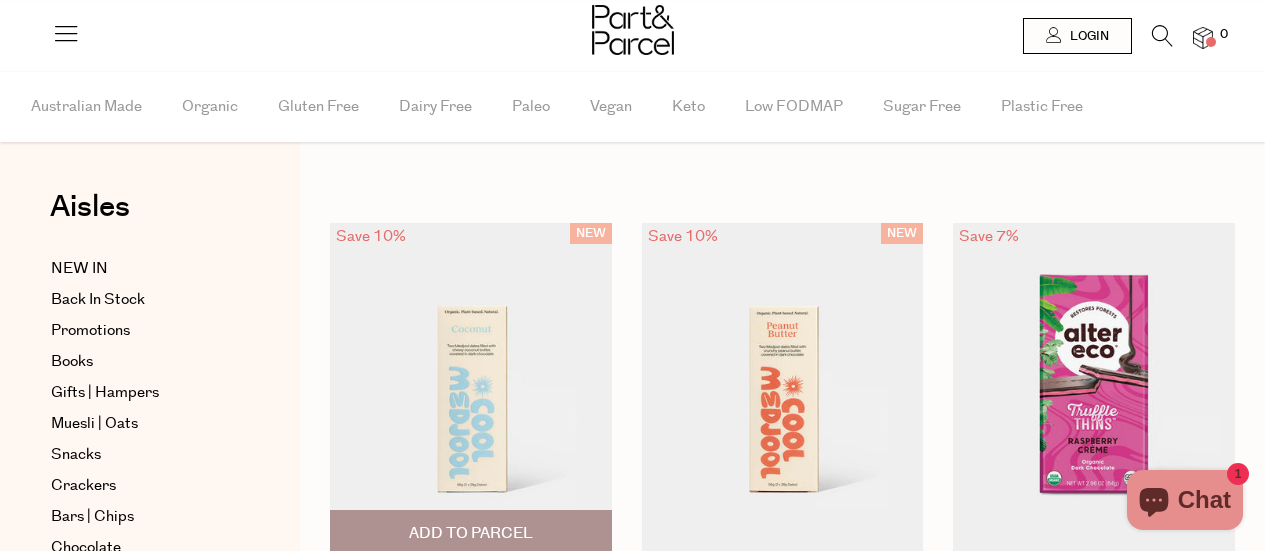 scroll, scrollTop: 0, scrollLeft: 0, axis: both 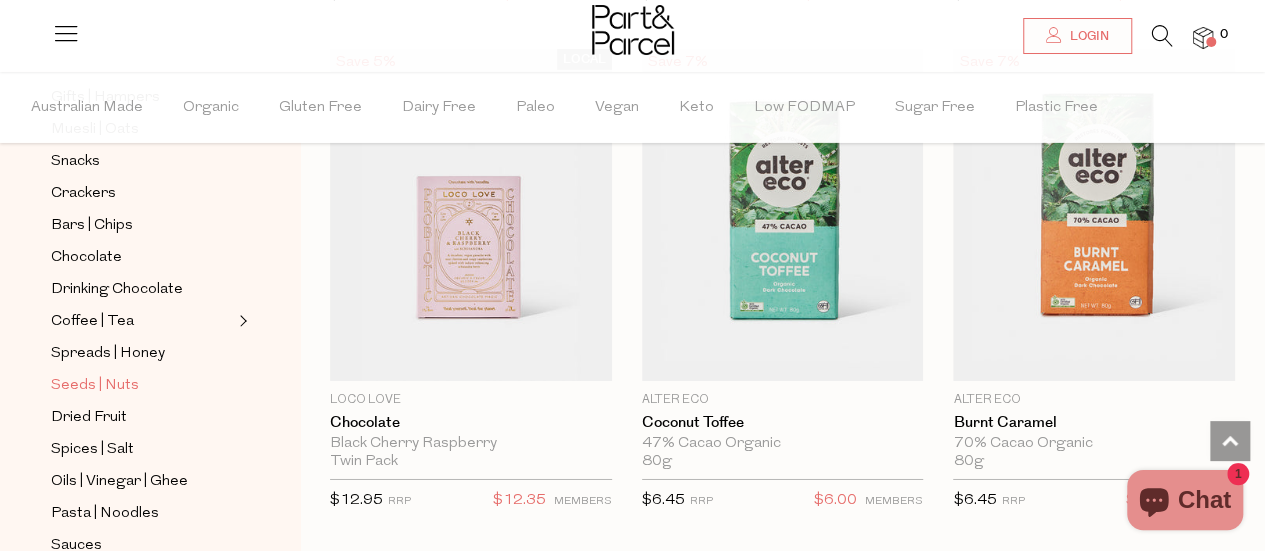 click on "Seeds | Nuts" at bounding box center [95, 386] 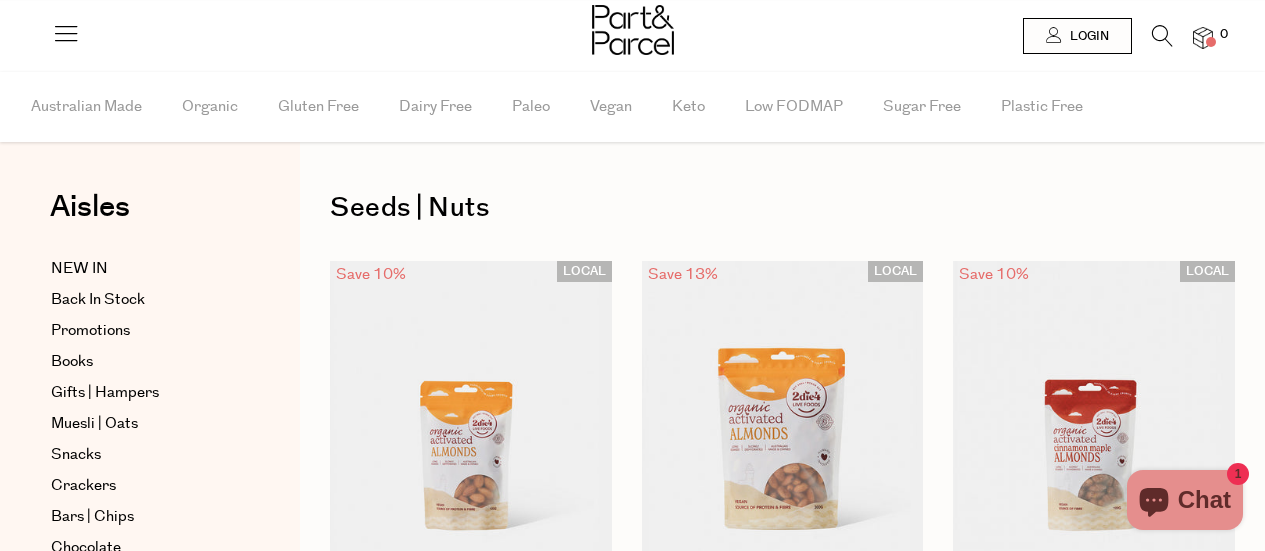 scroll, scrollTop: 180, scrollLeft: 0, axis: vertical 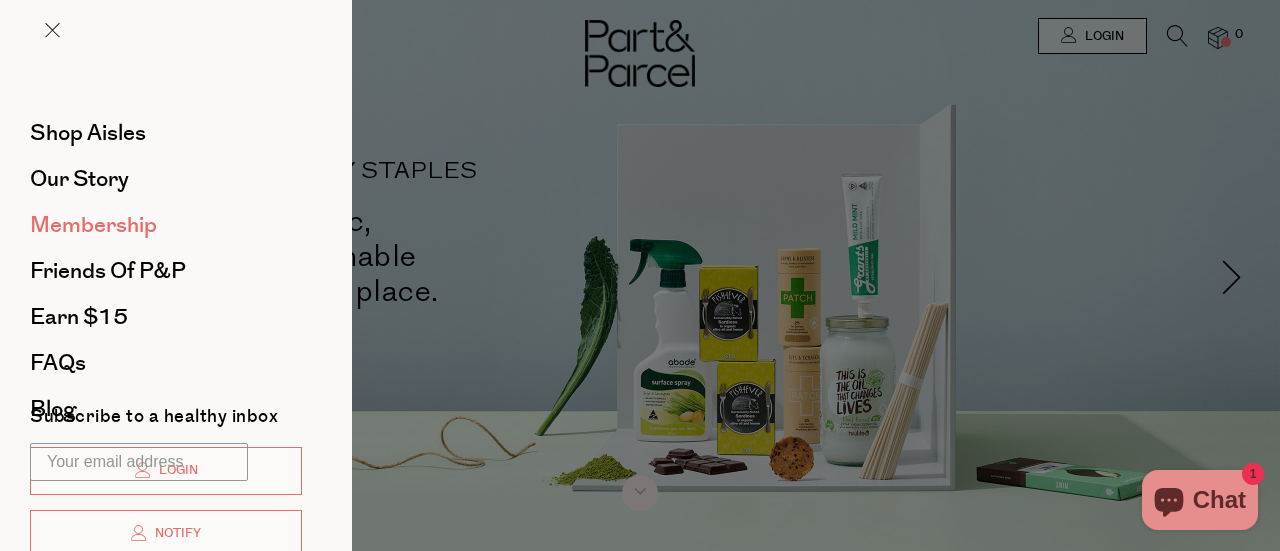 click on "Membership" at bounding box center (93, 225) 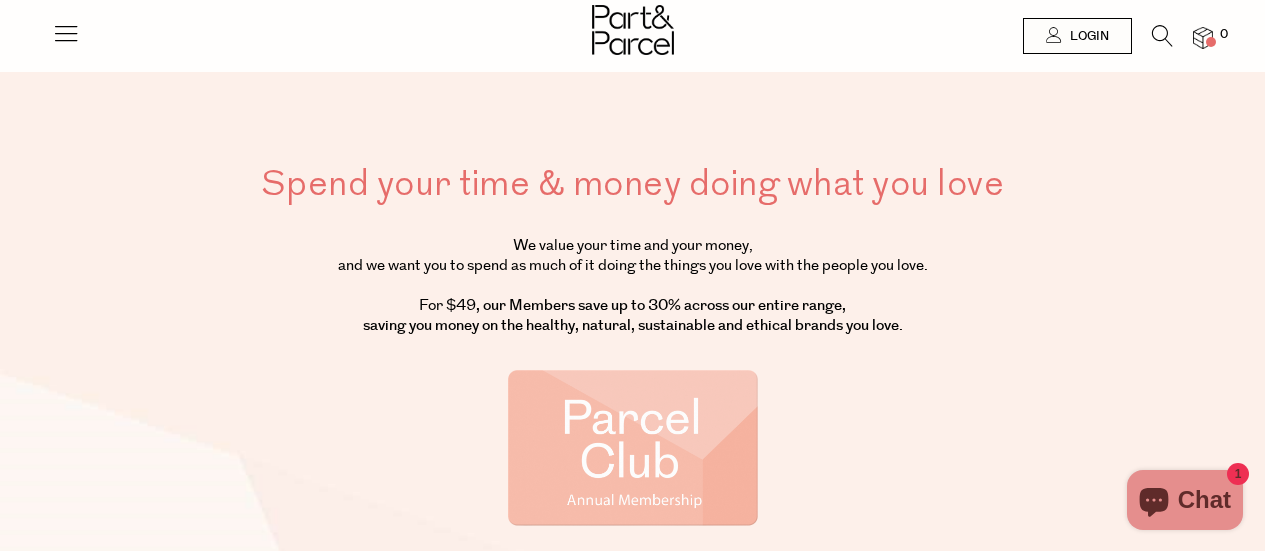 scroll, scrollTop: 0, scrollLeft: 0, axis: both 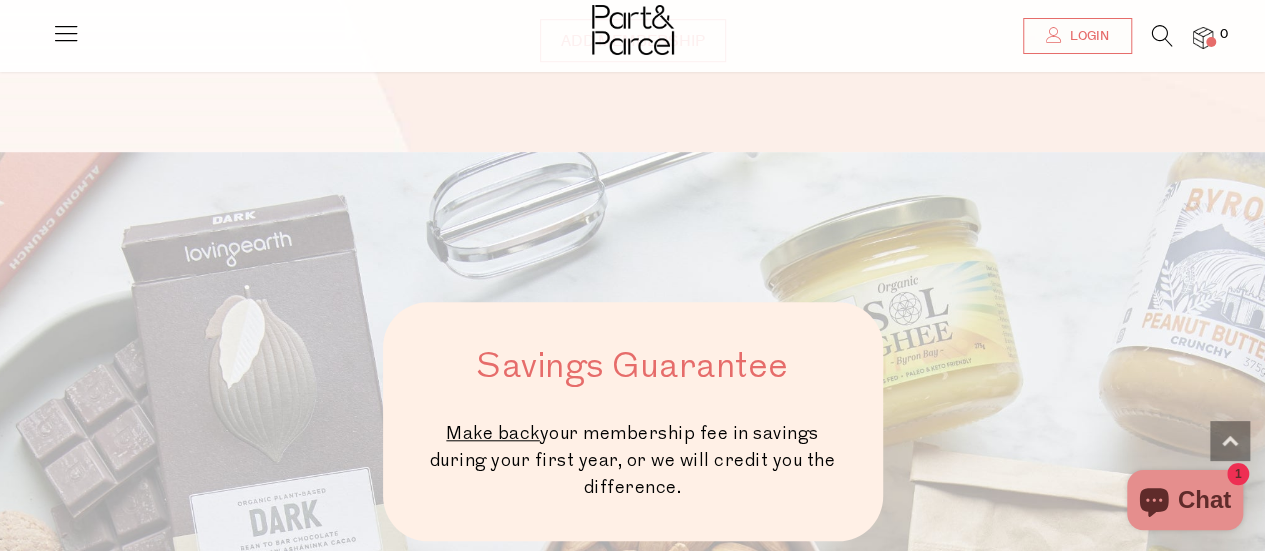 click at bounding box center [66, 33] 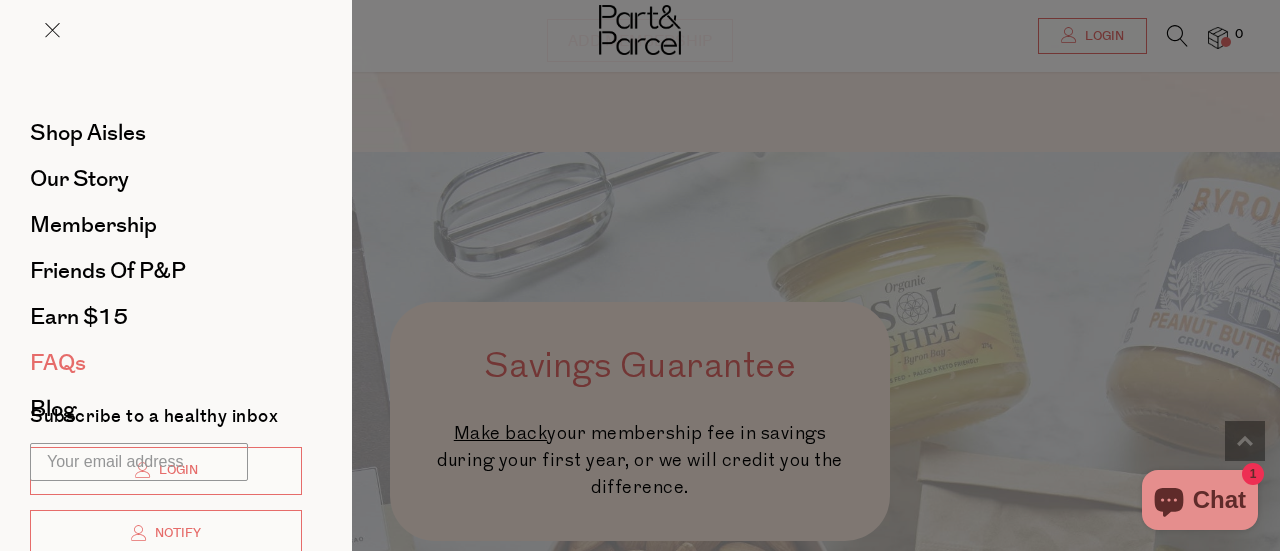 click on "FAQs" at bounding box center (58, 363) 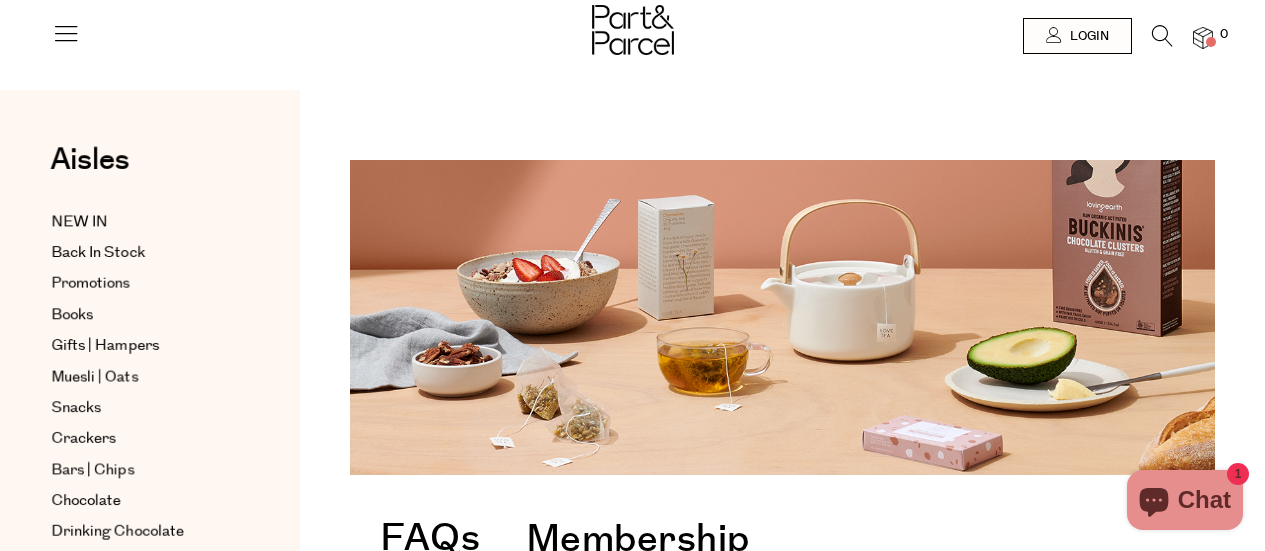 scroll, scrollTop: 0, scrollLeft: 0, axis: both 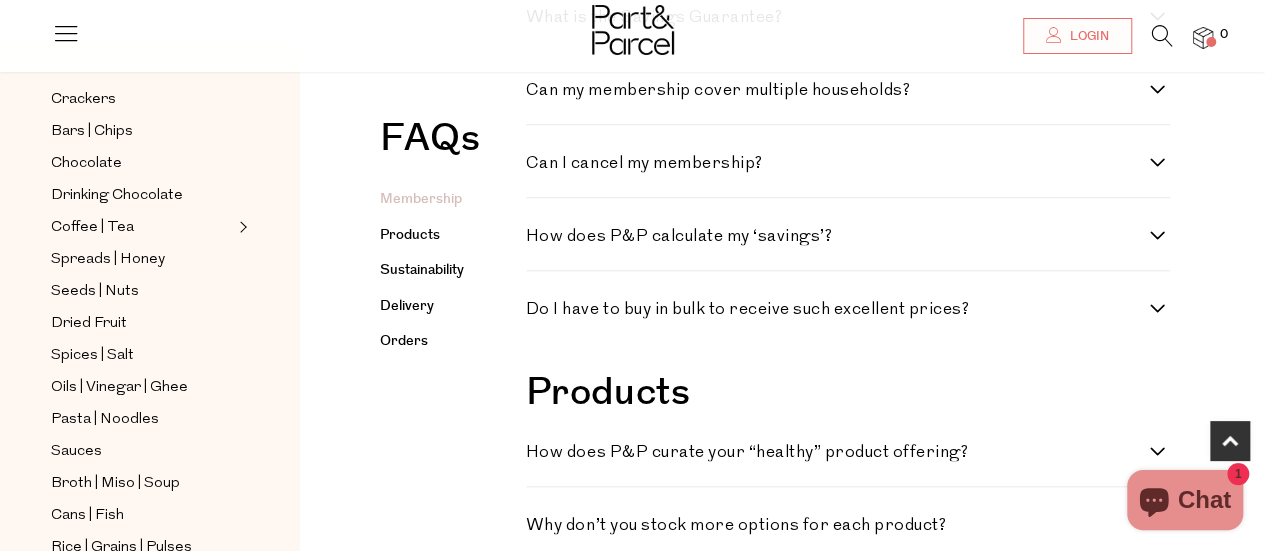 click on "Can I cancel my membership?
Absolutely. You can cancel anytime via your account login. However, the $49 membership fee is non-refundable.  Cancelling means we will not renew your membership at the end of the membership period.  If you change your mind, you can always renew :-)" at bounding box center (848, 161) 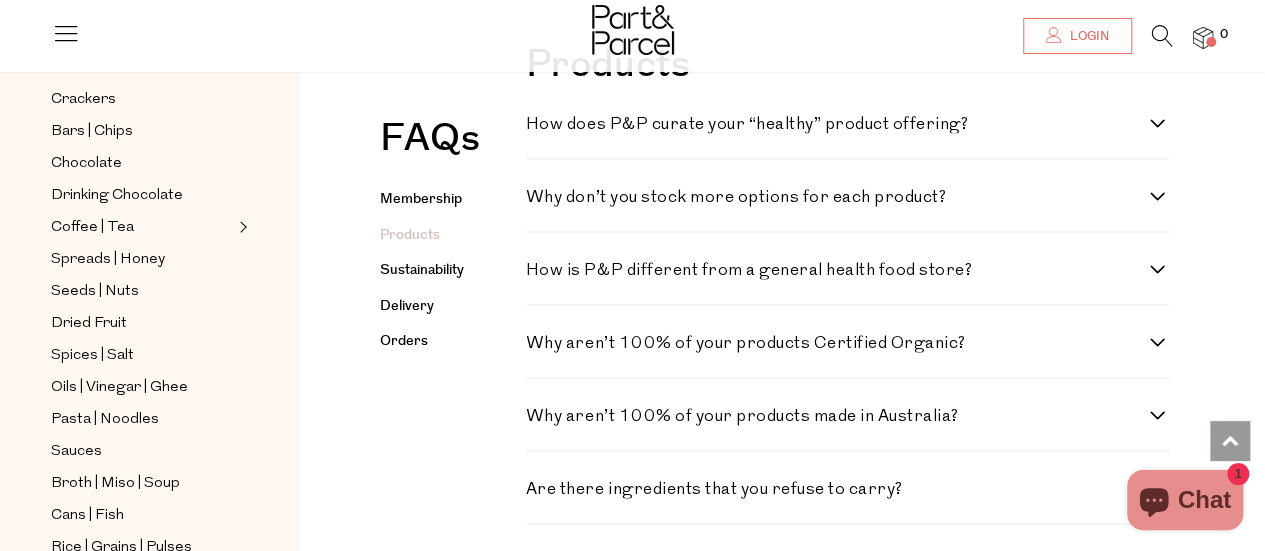 scroll, scrollTop: 1300, scrollLeft: 0, axis: vertical 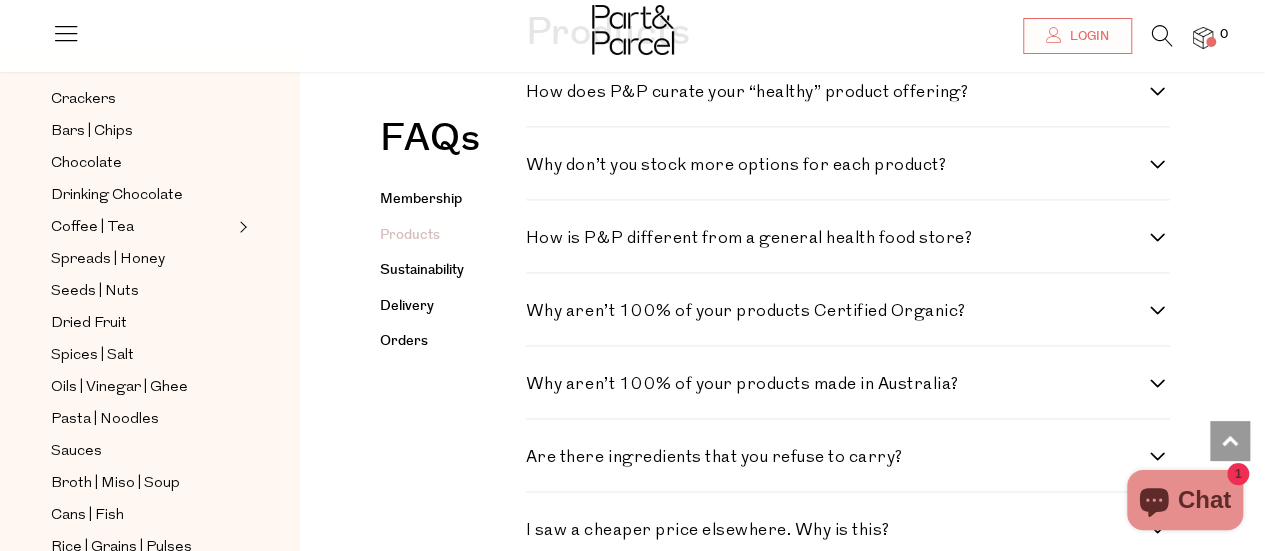 click on "How does P&P curate your “healthy” product offering?
We believe that healthy claims need healthy scepticism. And that not all healthy products are created equal. That’s why we select our products with a fine-tooth comb. Before any item hits our shelves, we look beyond the packaging and put it to the test – researching every ingredient, health claim and customer review. Not to mention carefully testing the product’s quality for ourselves. Take our choice of muesli. It might seem similar to those sold at health-food stores, but we’ve done our homework. Ours is lower in carbs and sugars, higher in polyunsaturated fats, and contains a more diverse range of organic ingredients.  These are details we think are need-to-know, not nice-to-know." at bounding box center (848, 90) 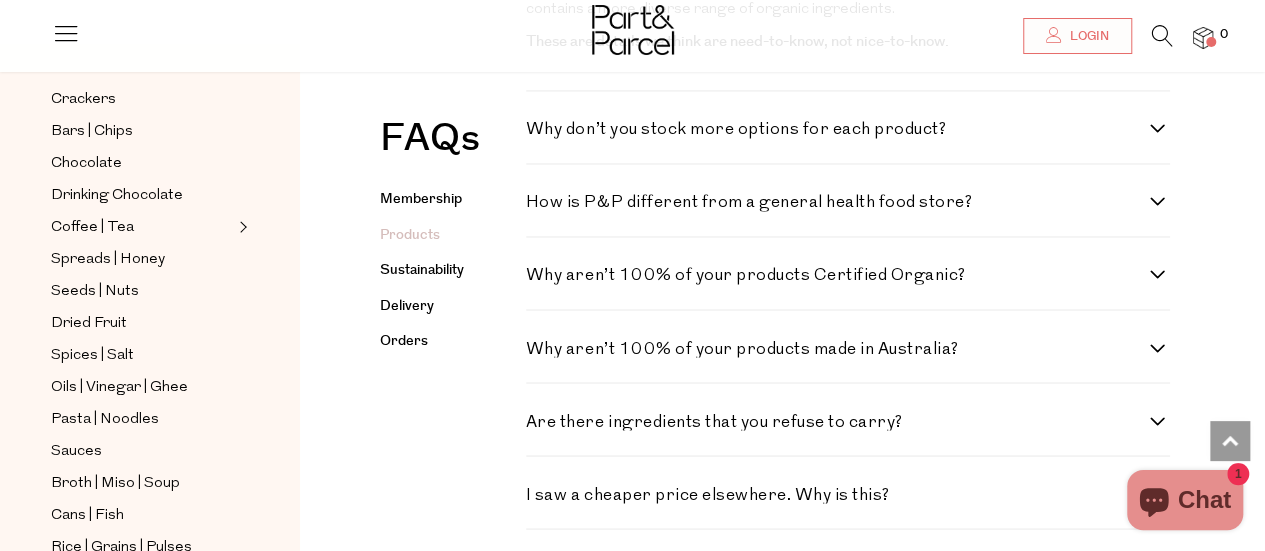 scroll, scrollTop: 1700, scrollLeft: 0, axis: vertical 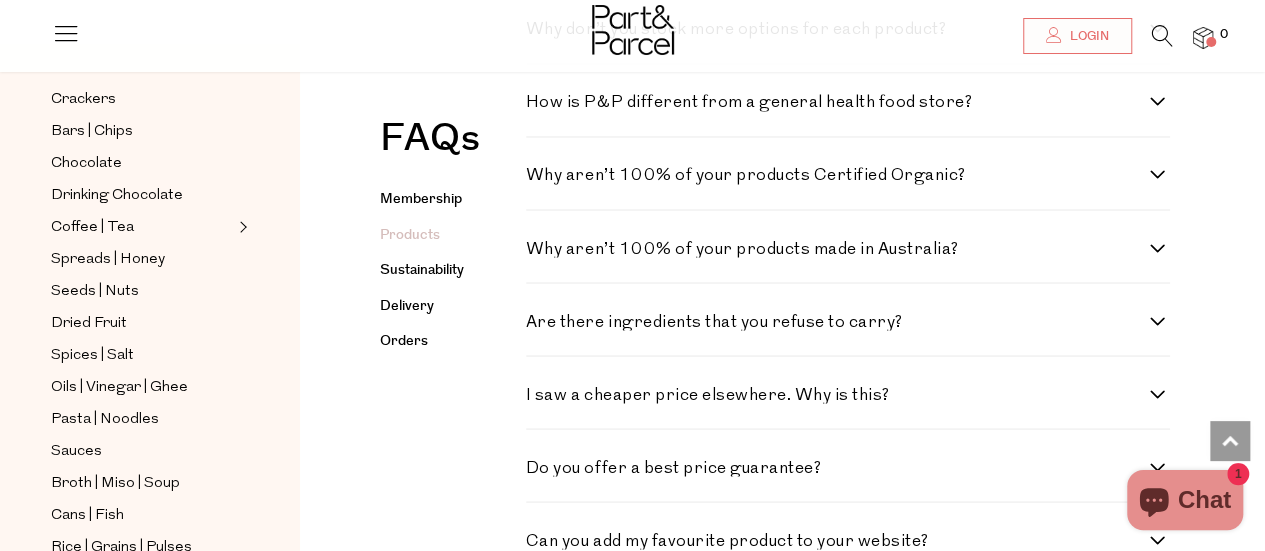 click on "How is P&P different from a general health food store?" at bounding box center (838, 102) 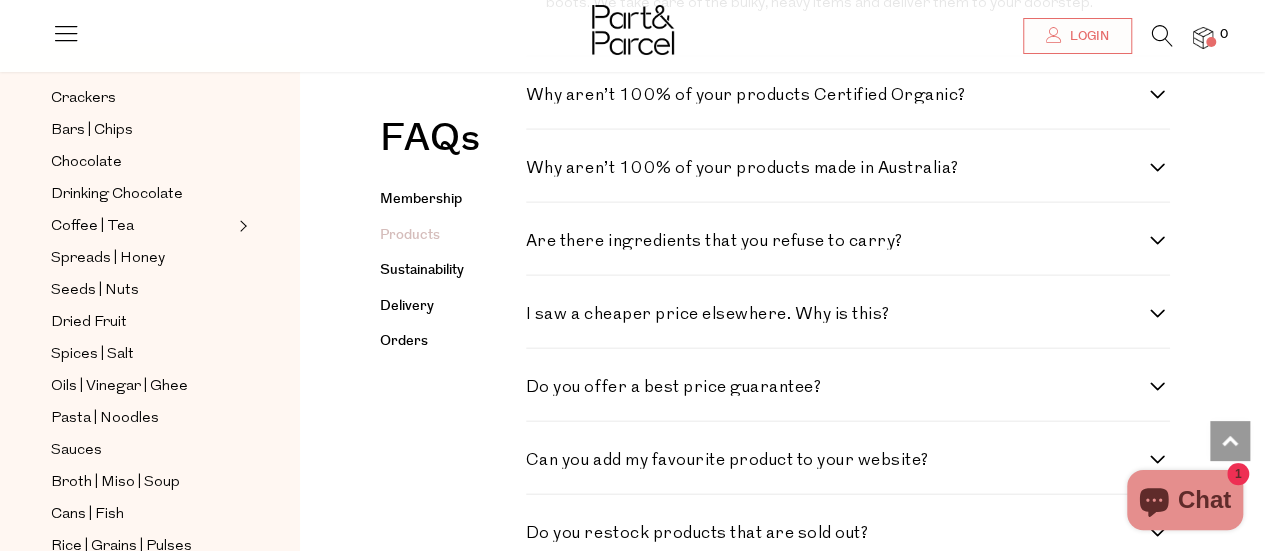 scroll, scrollTop: 2100, scrollLeft: 0, axis: vertical 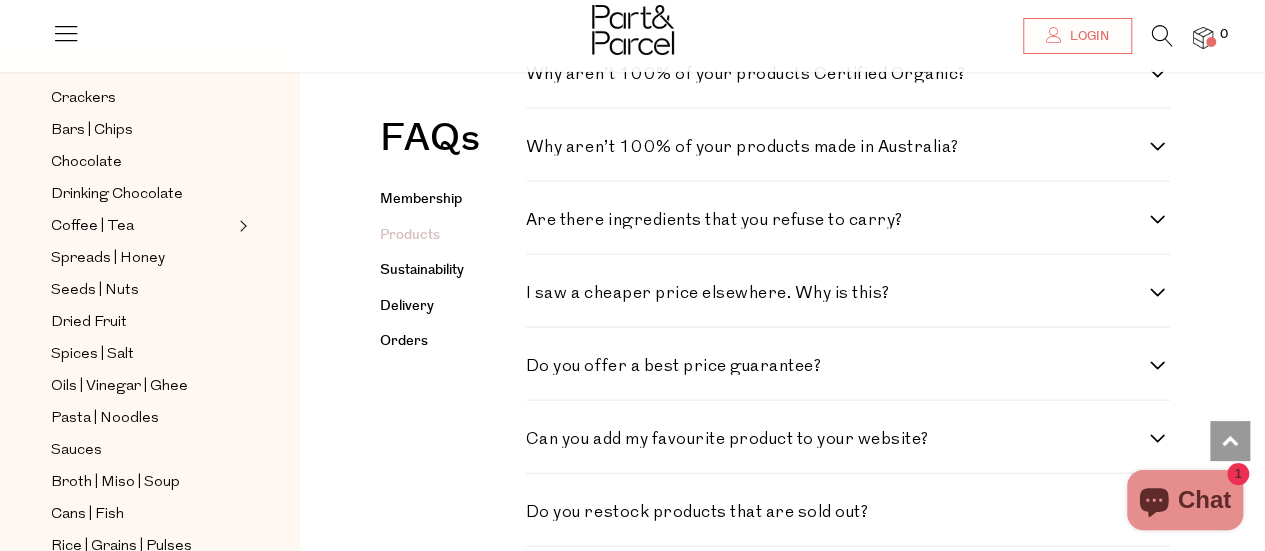click on "Are there ingredients that you refuse to carry?
Yes. Below we’ve listed ingredients that we refuse to carry. Please note this is an evolving list that we consistently update. - Preservatives. Any numbers, but some of the key ones include preservative 223 (otherwise known as Sodium Metabisulphite), sodium nitrite 250 and sodium nitrate 251, BHA (butylated hydroxyanisole), and BHT (butylated hydroxytoluene). - Sorbates - Sulphites - Artificial colours - Processed sugar - High-fructose corn syrup - GMO foods - Hydrogenated fats (trans fats) - Bleached flour - Non-GMO industrial seed oils" at bounding box center (848, 218) 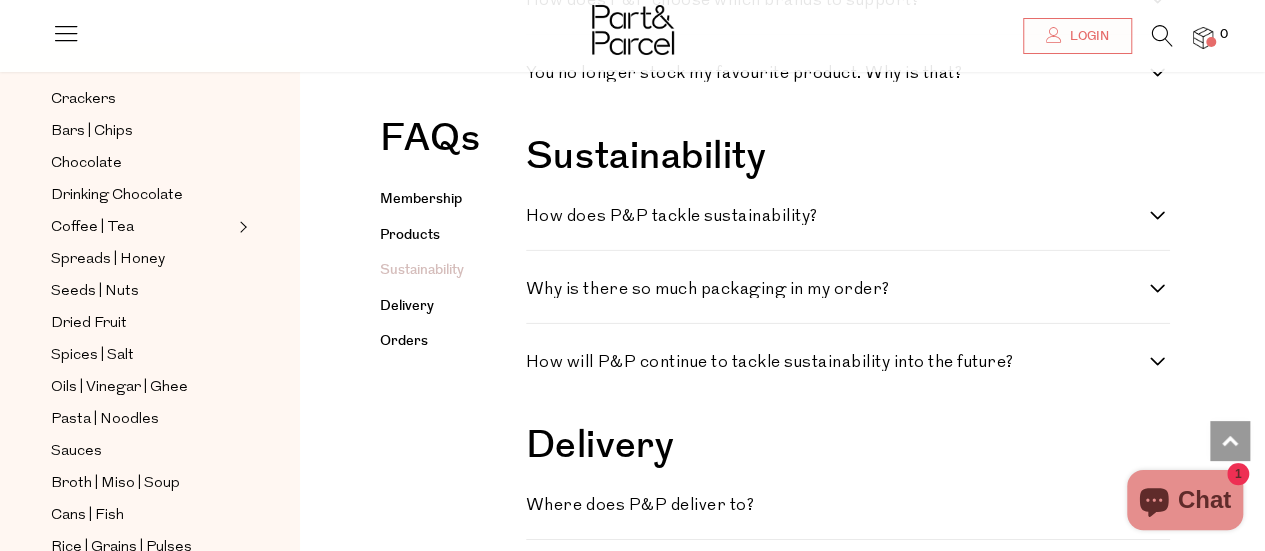 scroll, scrollTop: 3100, scrollLeft: 0, axis: vertical 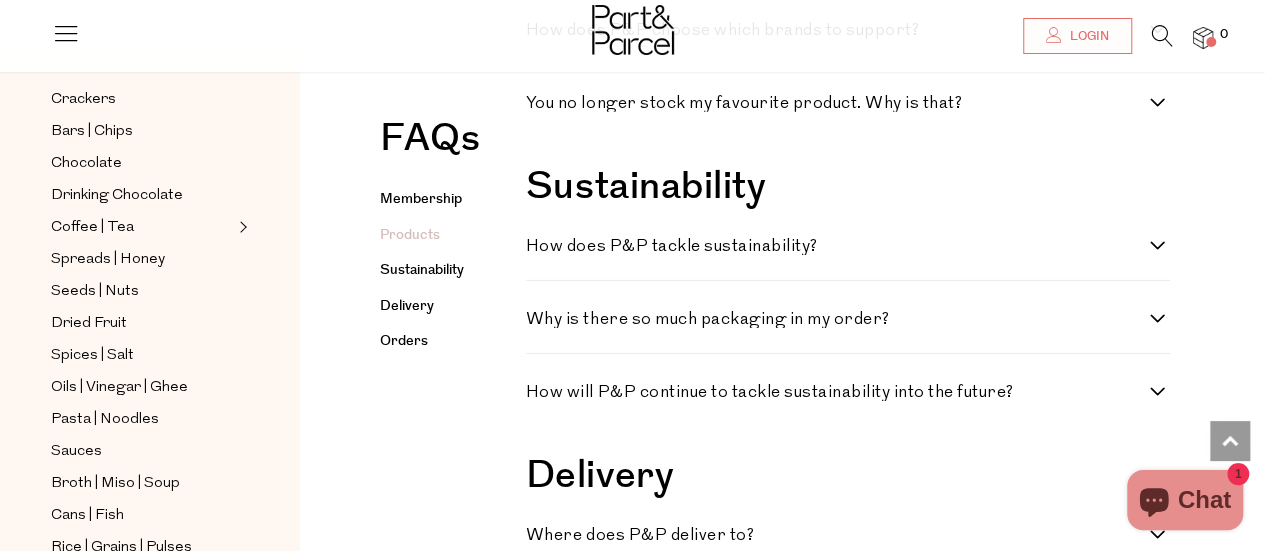 click on "You no longer stock my favourite product. Why is that?" at bounding box center (838, 103) 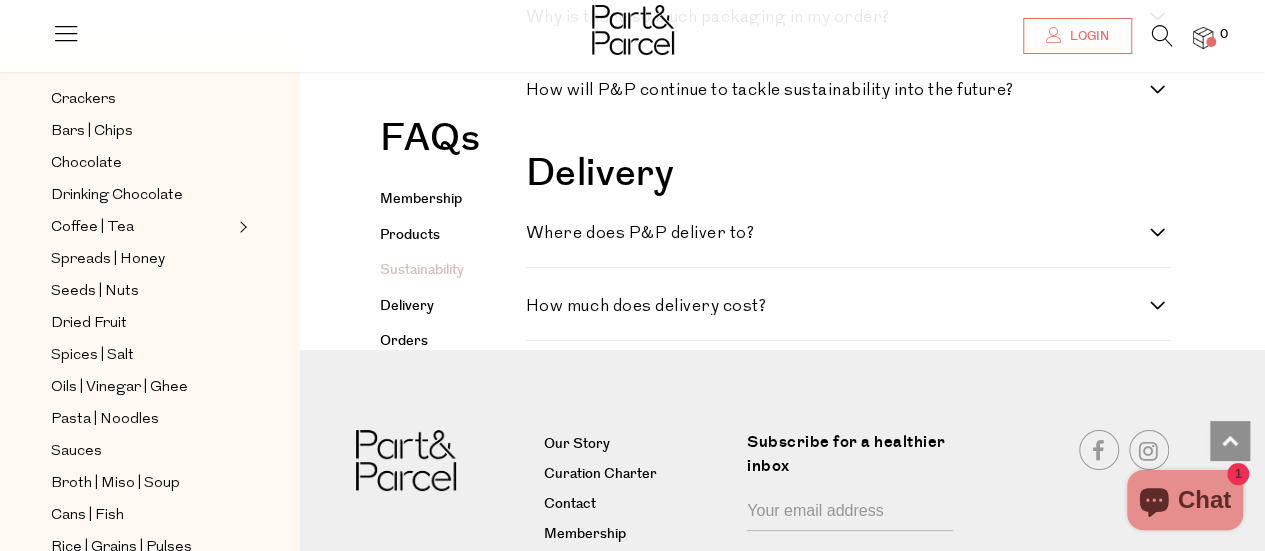 scroll, scrollTop: 3500, scrollLeft: 0, axis: vertical 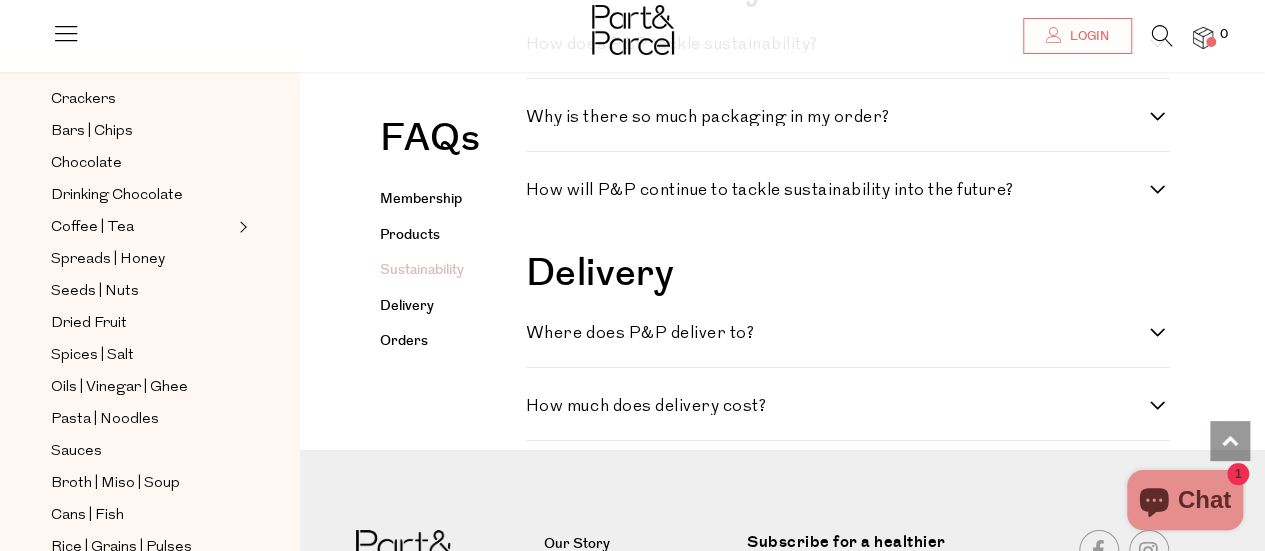 click on "Why is there so much packaging in my order?" at bounding box center [838, 117] 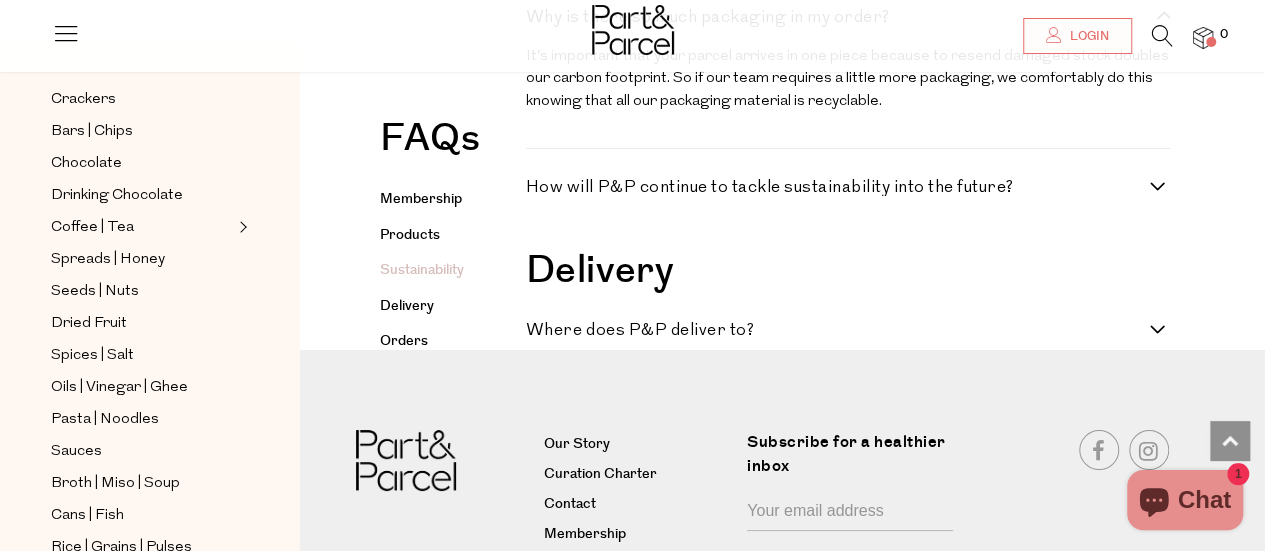 scroll, scrollTop: 3700, scrollLeft: 0, axis: vertical 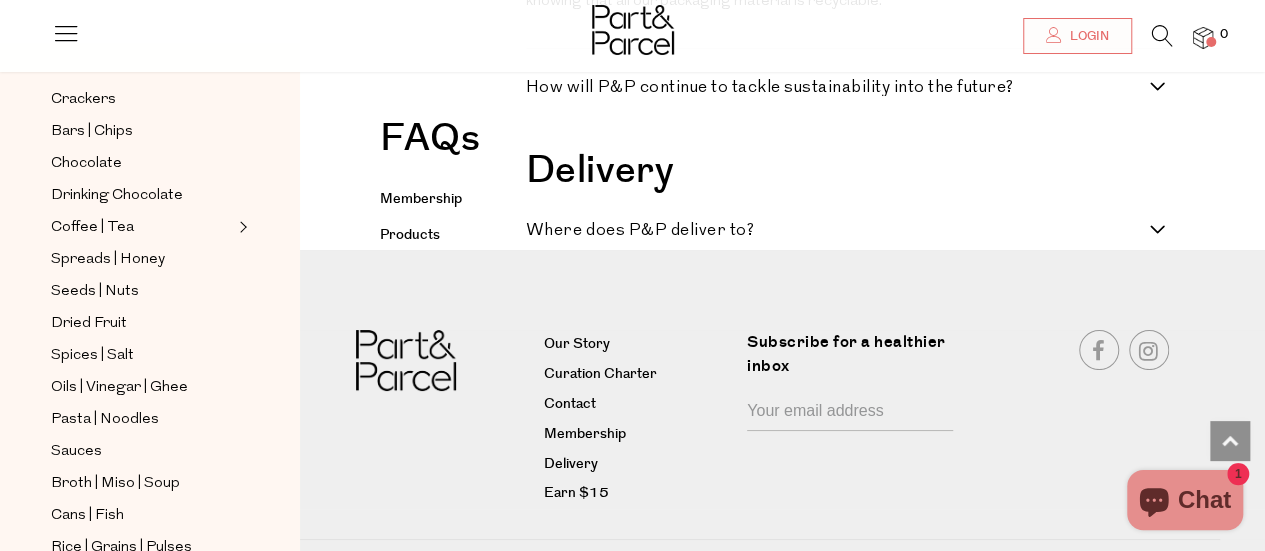 click on "How will P&P continue to tackle sustainability into the future?" at bounding box center [838, 87] 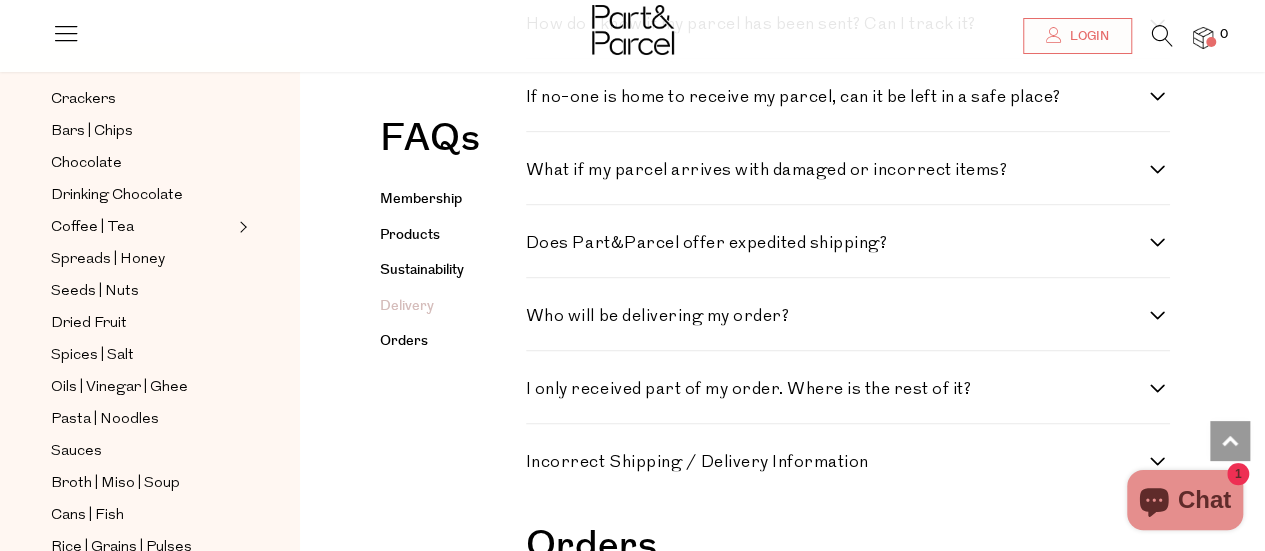 scroll, scrollTop: 4100, scrollLeft: 0, axis: vertical 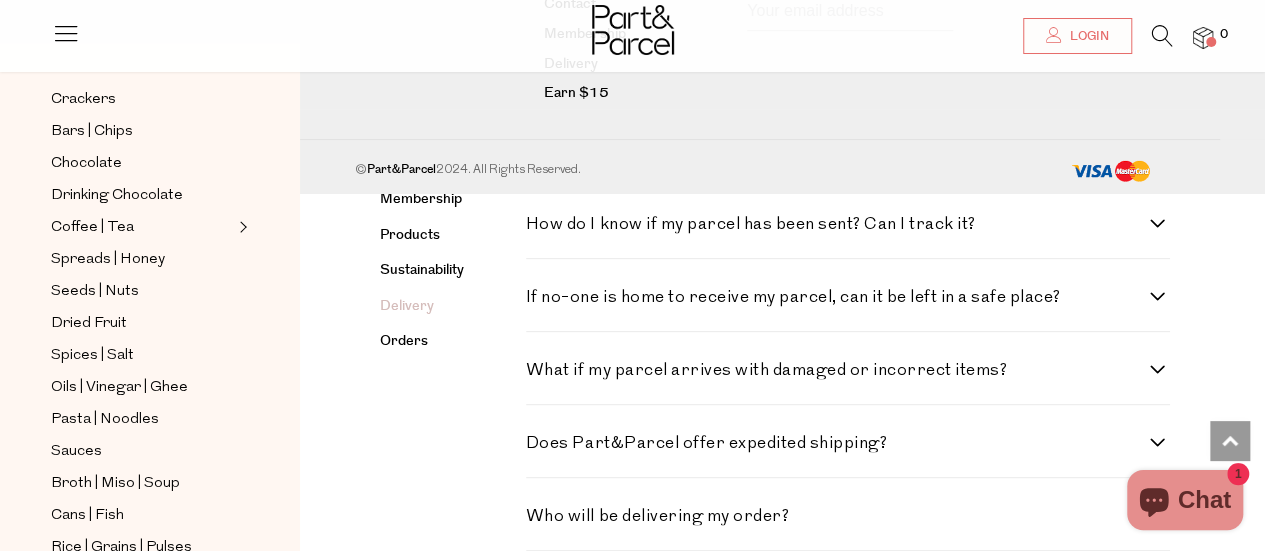 click on "How much does delivery cost?
We are on a mission to consolidate your shopping and shipping, into one delivery. Which we believe is better for your wallet, the planet, and you. Rather than buying your favourite healthy pantry staples and low tox household goods from multiple shops or websites, we stock all the best products, made by the best people, in the one place. We deliver to almost every corner of this big island continent (in plastic-free and post-consumer recycled packaging, by the way).  If there’s a product we don’t stock that you think we should to help you consolidate your online ordering and shipping even more, then please drop us an email (hello@partandparcel.com.au).  Flat Fee Shipping We offer flat fee shipping for parcels up to 15kg Standard Delivery" at bounding box center (848, 76) 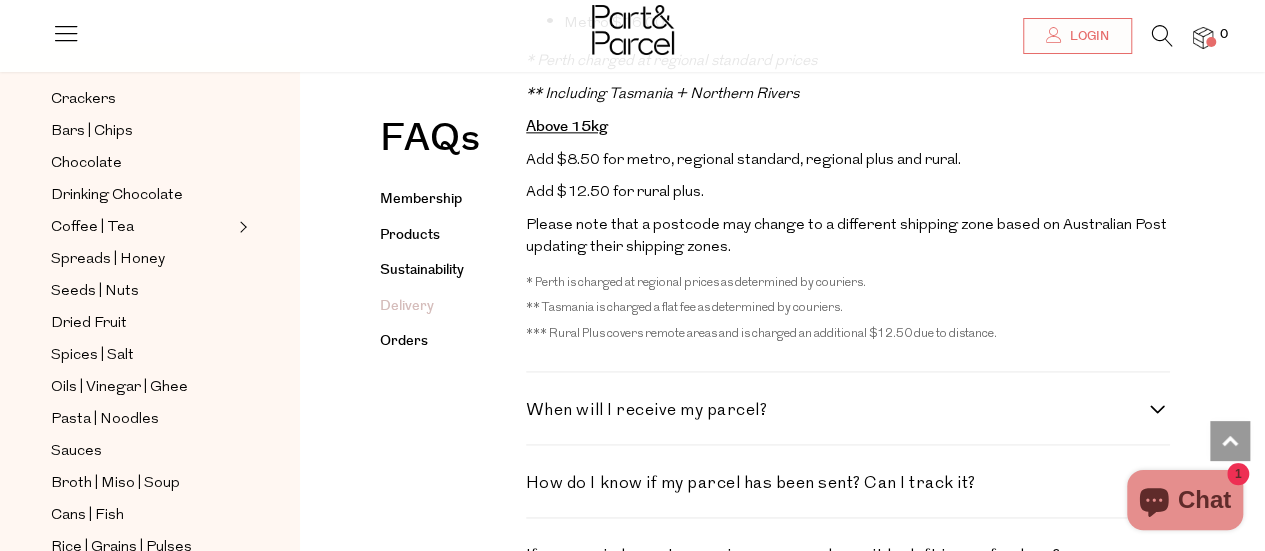 scroll, scrollTop: 5100, scrollLeft: 0, axis: vertical 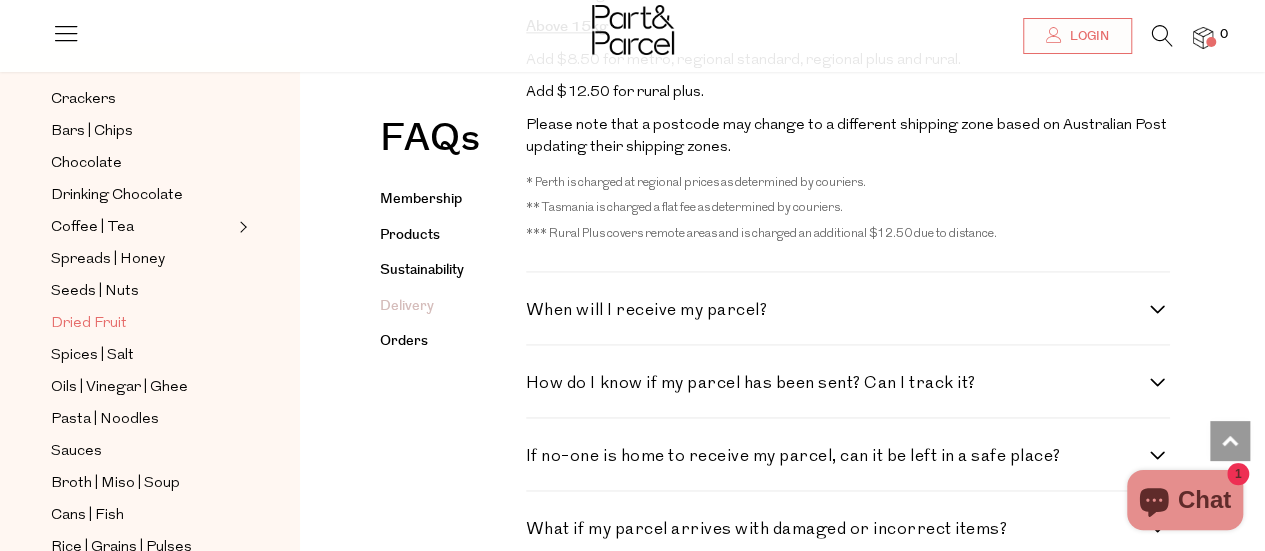 click on "Dried Fruit" at bounding box center [89, 324] 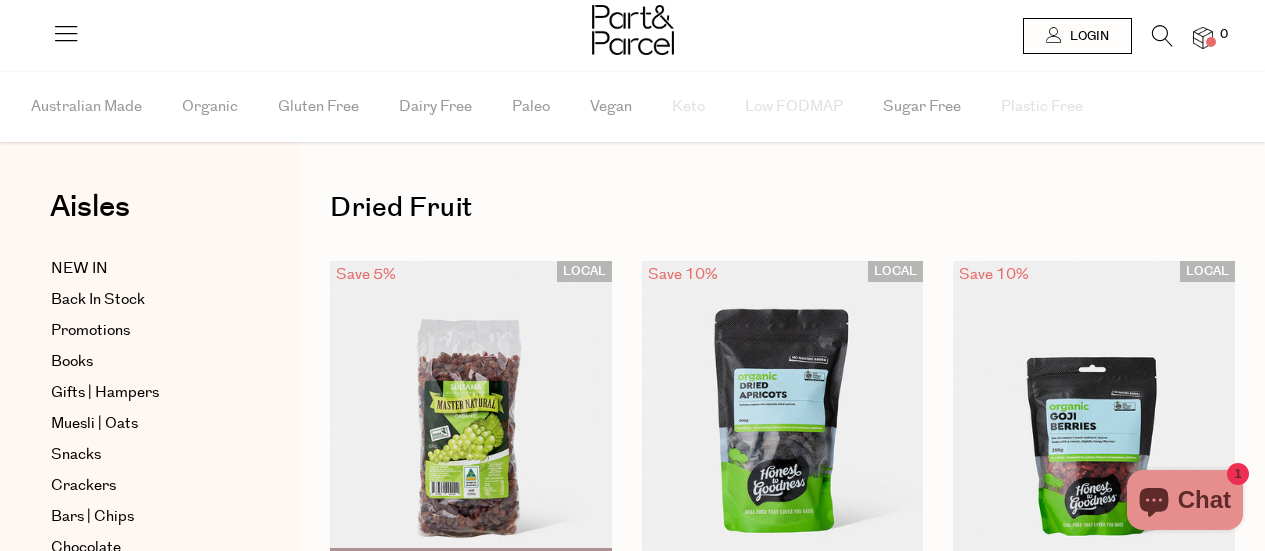 scroll, scrollTop: 0, scrollLeft: 0, axis: both 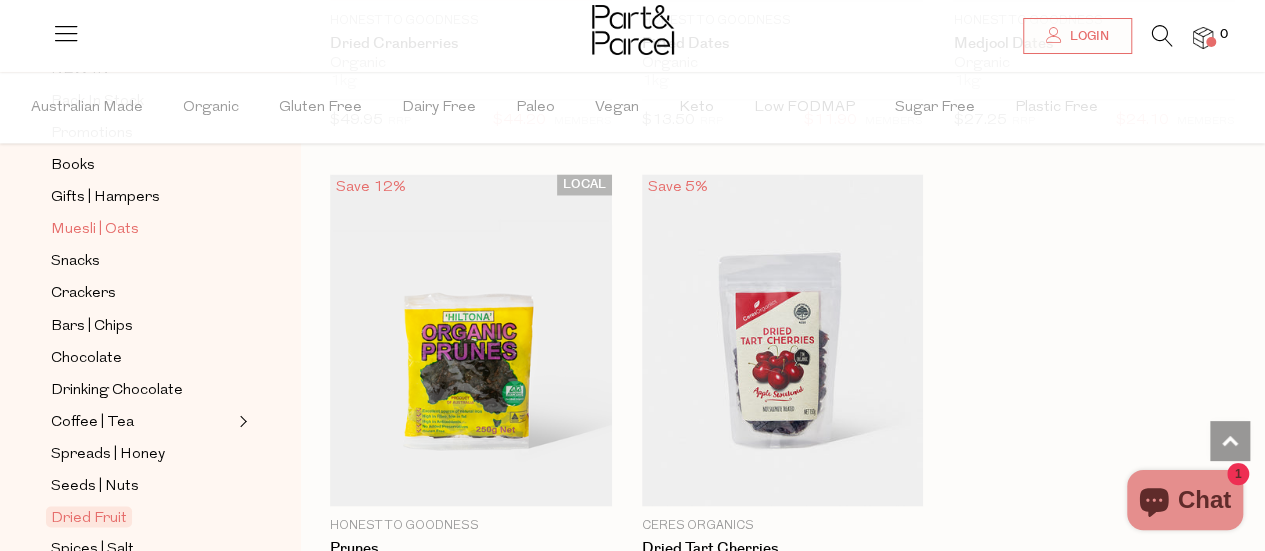 click on "Muesli | Oats" at bounding box center (95, 230) 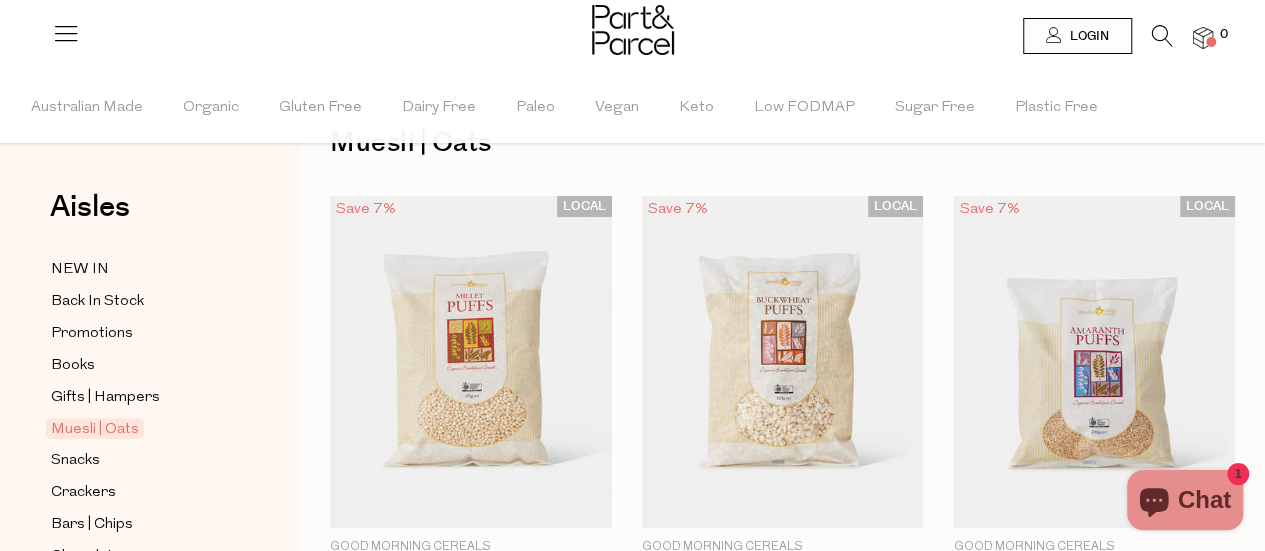 scroll, scrollTop: 0, scrollLeft: 0, axis: both 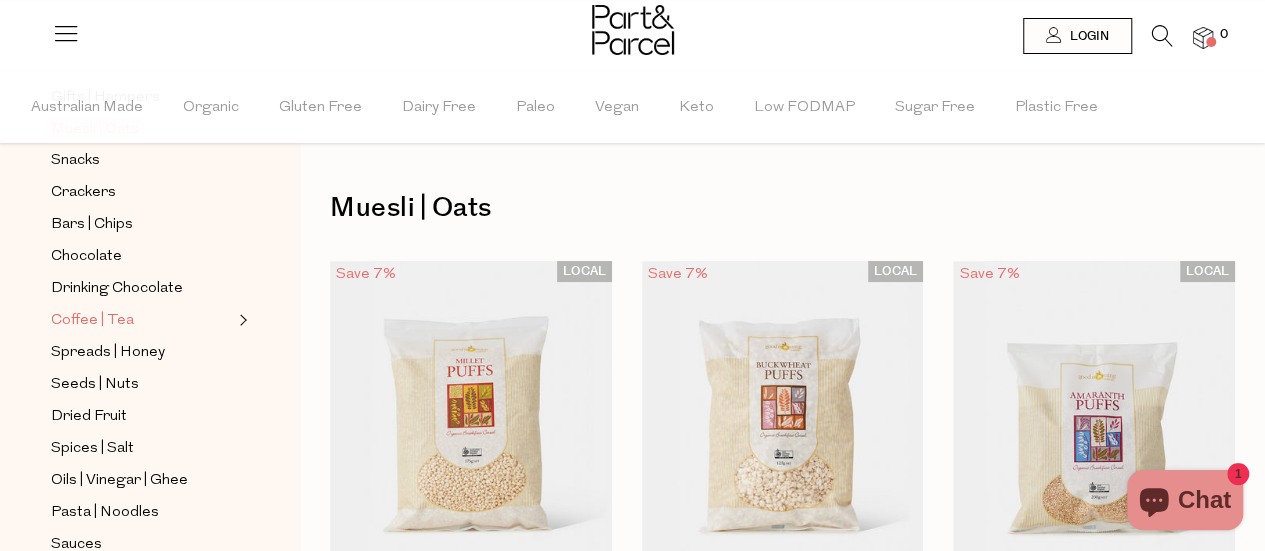 click on "Coffee | Tea" at bounding box center (92, 321) 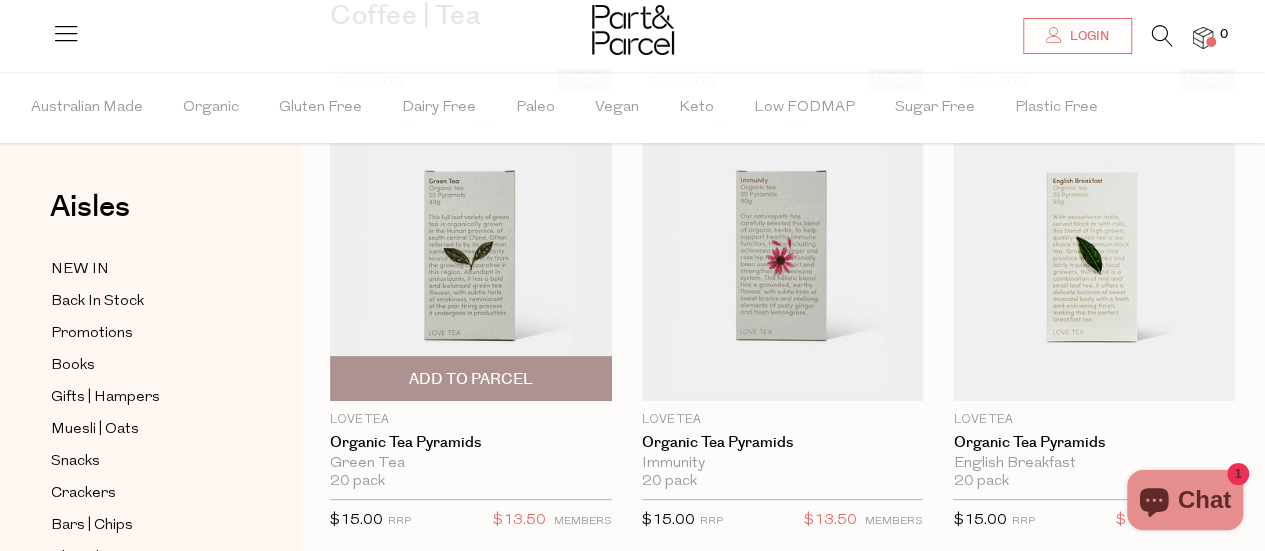 scroll, scrollTop: 200, scrollLeft: 0, axis: vertical 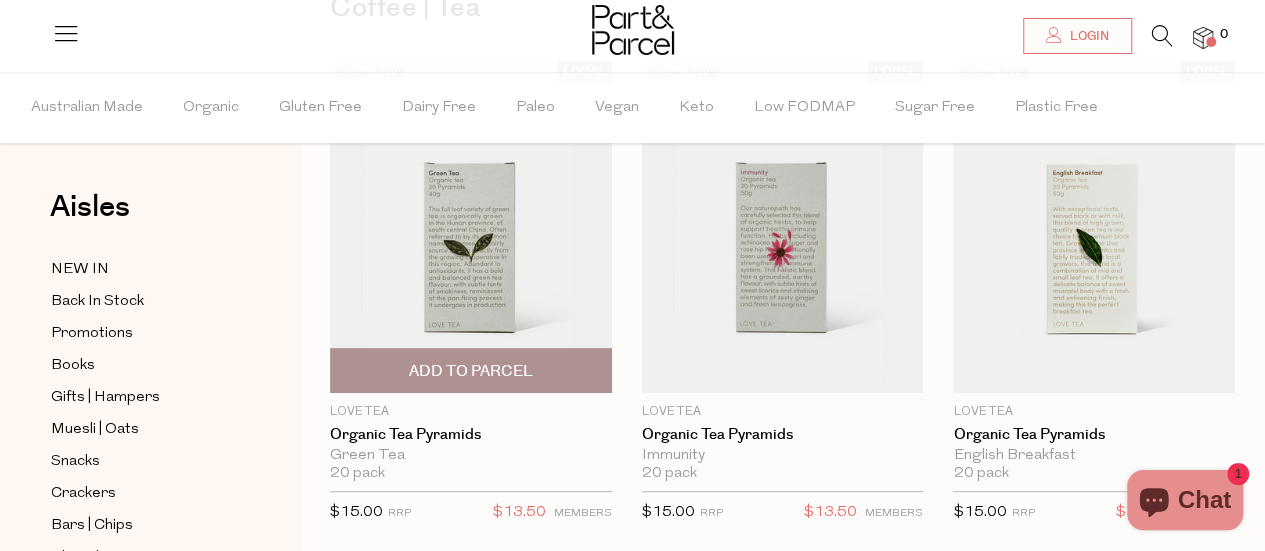 click at bounding box center [471, 227] 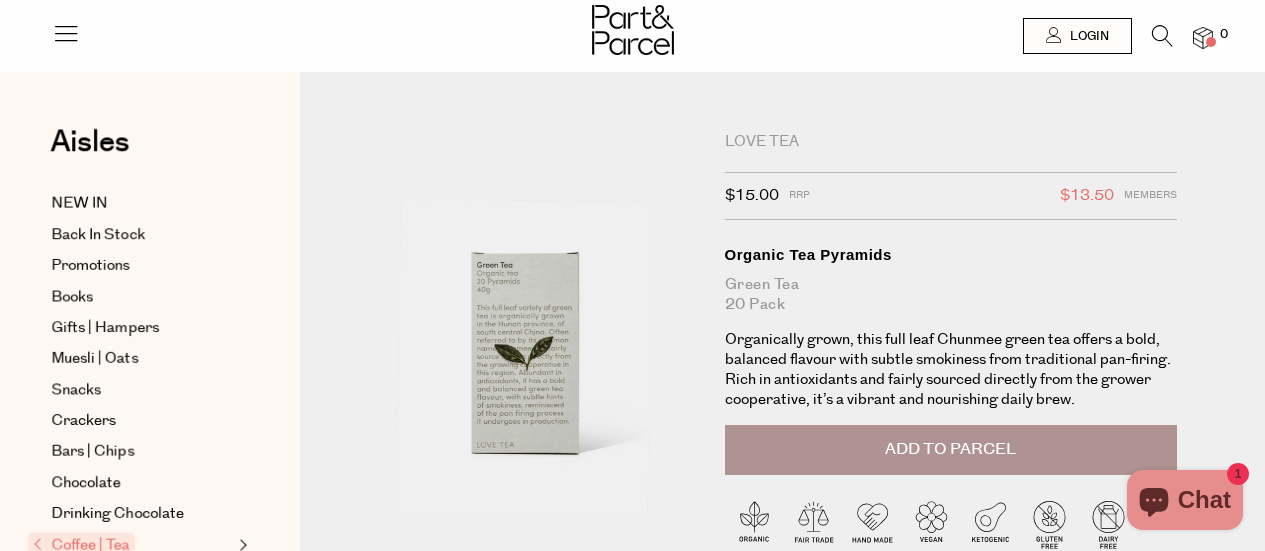 scroll, scrollTop: 0, scrollLeft: 0, axis: both 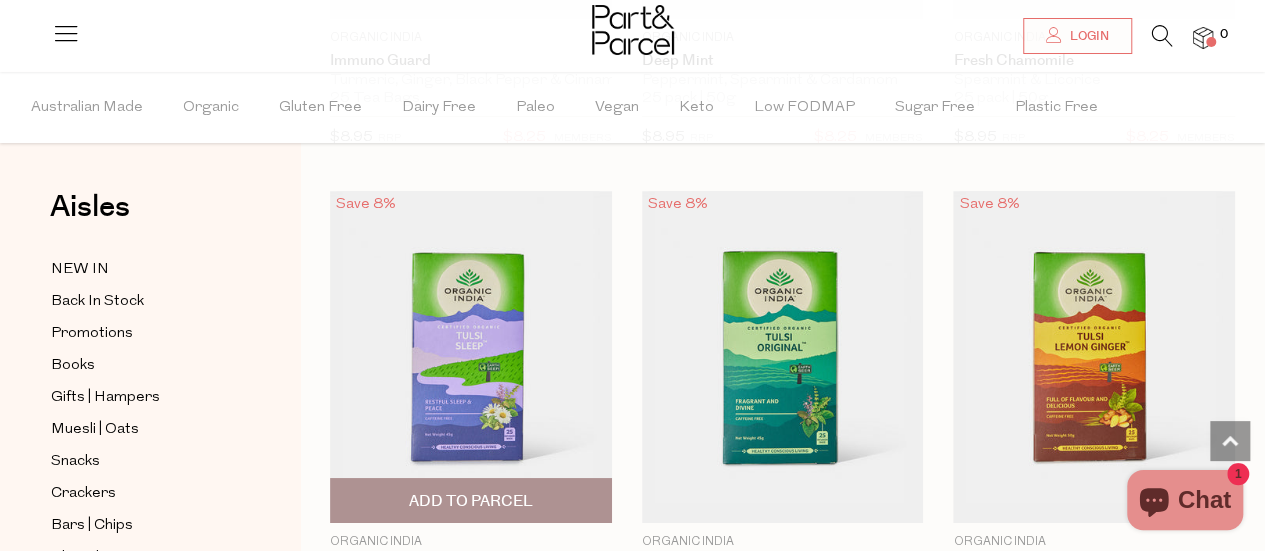 click at bounding box center [471, 357] 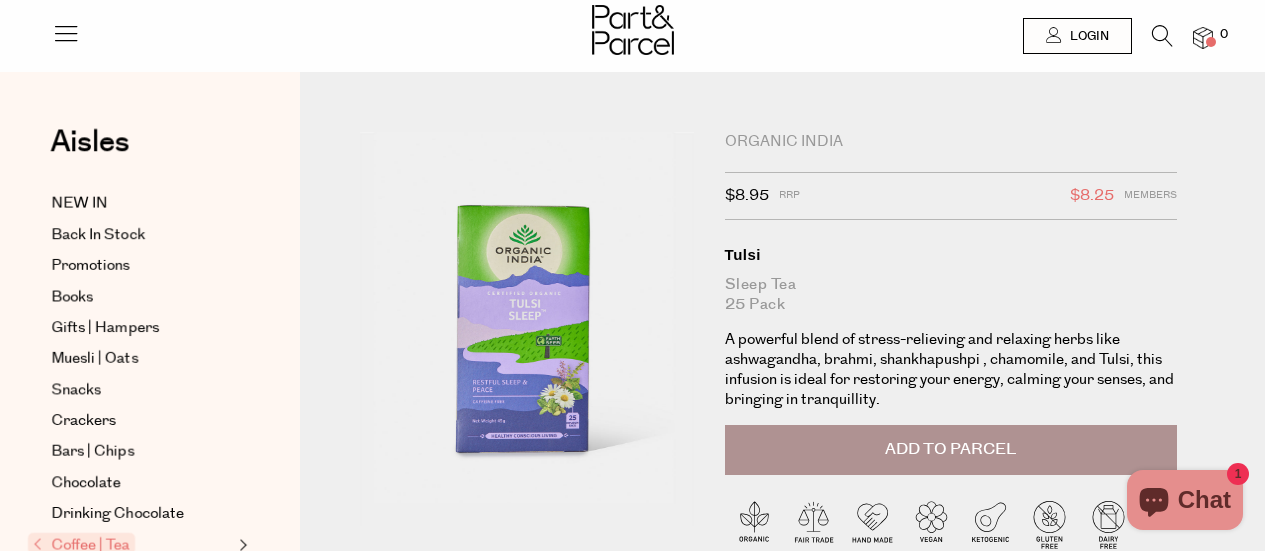 scroll, scrollTop: 0, scrollLeft: 0, axis: both 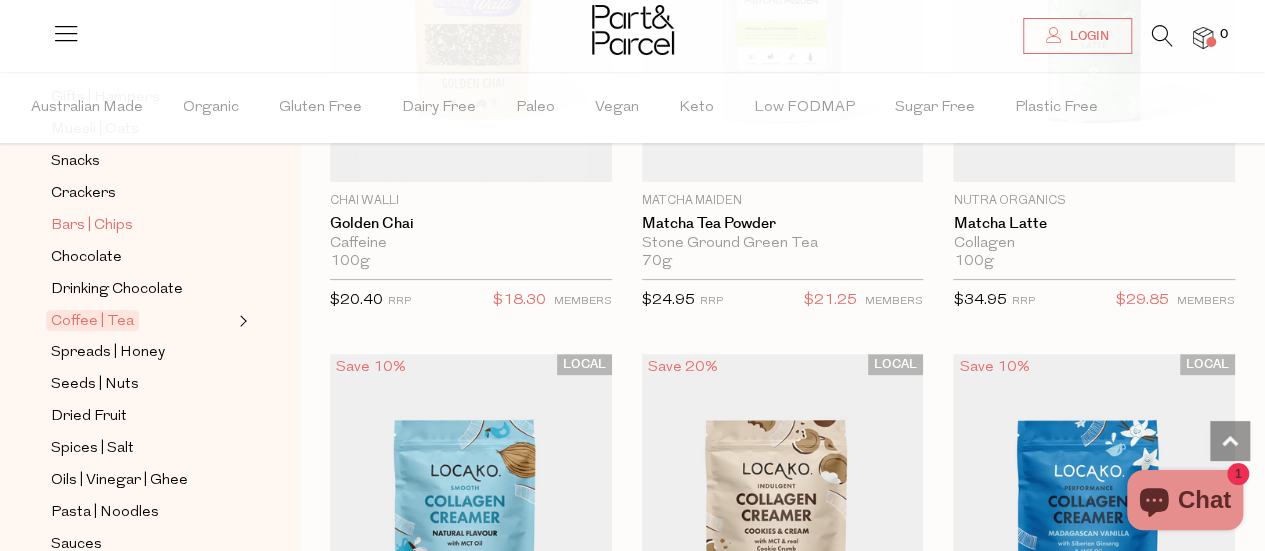 click on "Bars | Chips" at bounding box center (92, 226) 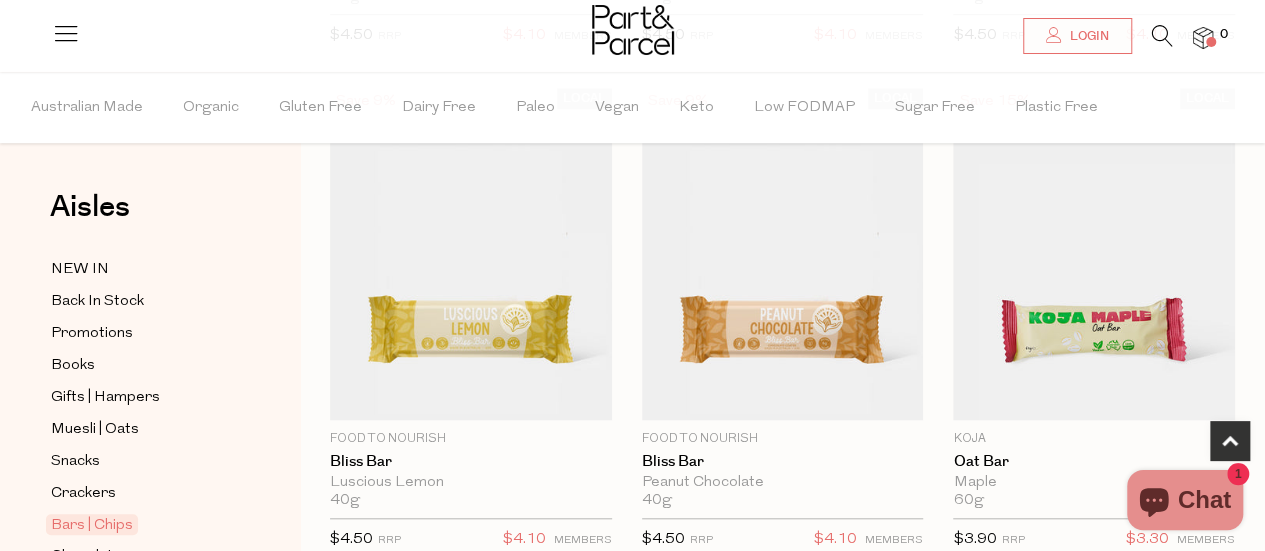 scroll, scrollTop: 1000, scrollLeft: 0, axis: vertical 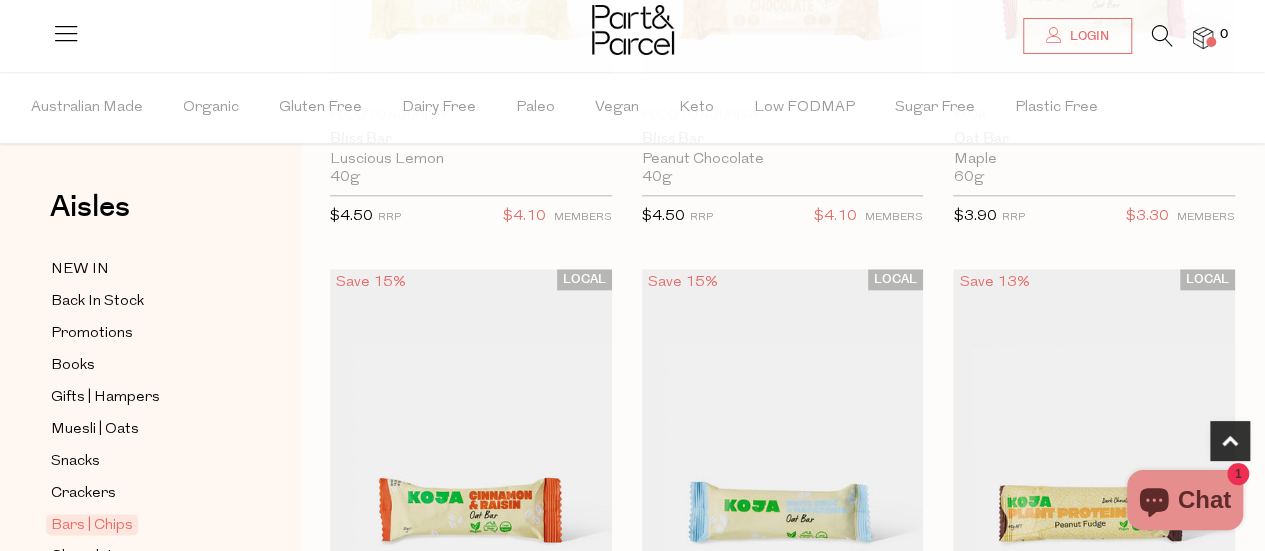 click at bounding box center (1162, 36) 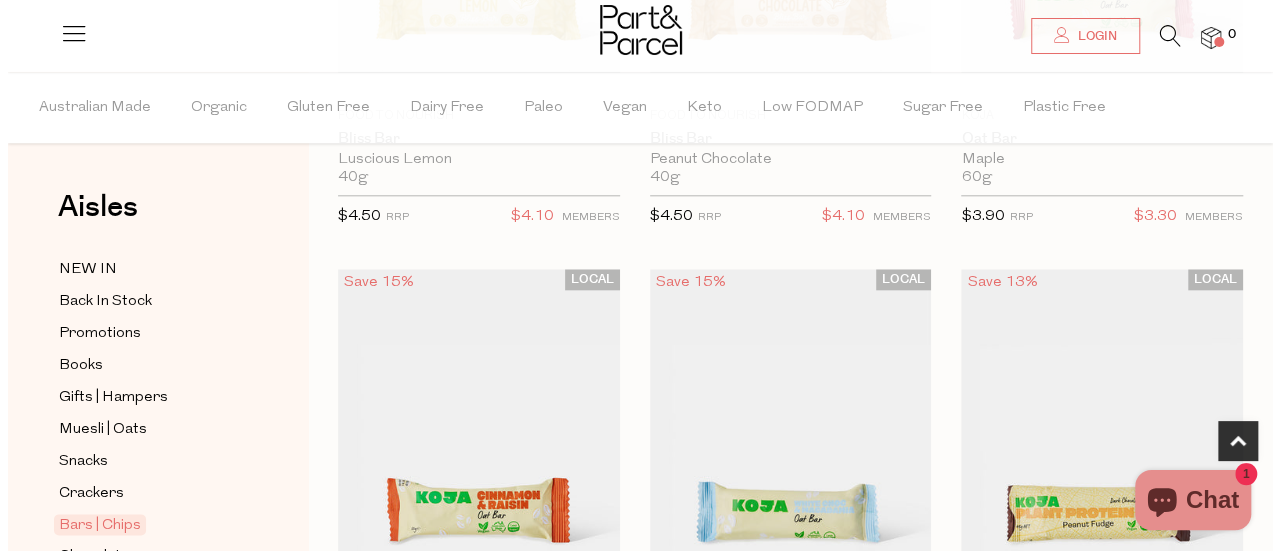 scroll, scrollTop: 1006, scrollLeft: 0, axis: vertical 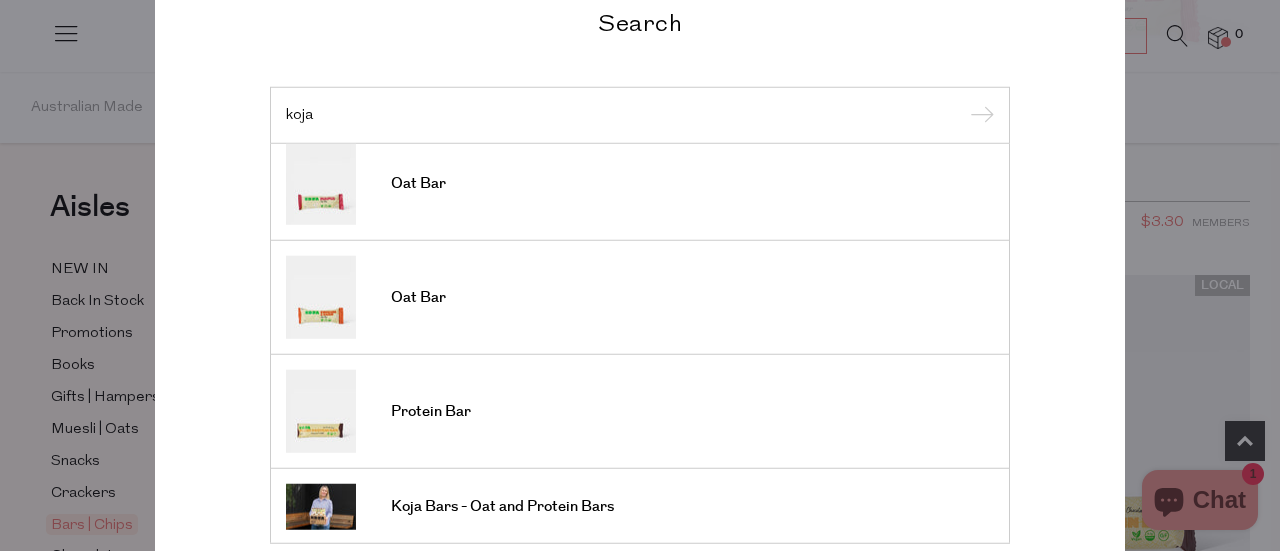 type on "koja" 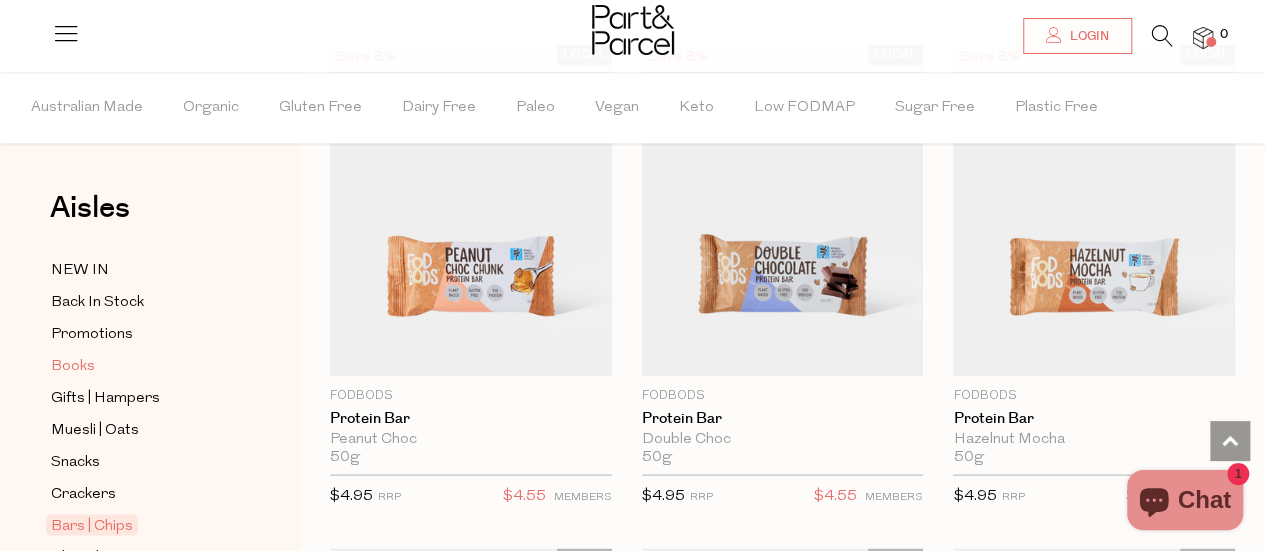 scroll, scrollTop: 1600, scrollLeft: 0, axis: vertical 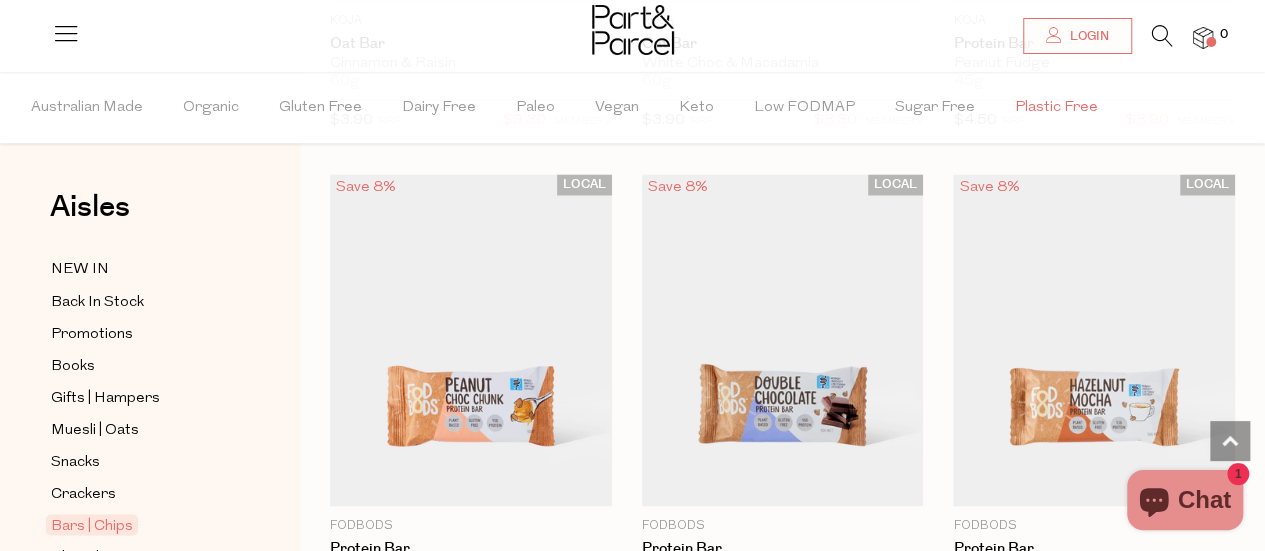 click on "Plastic Free" at bounding box center (1056, 108) 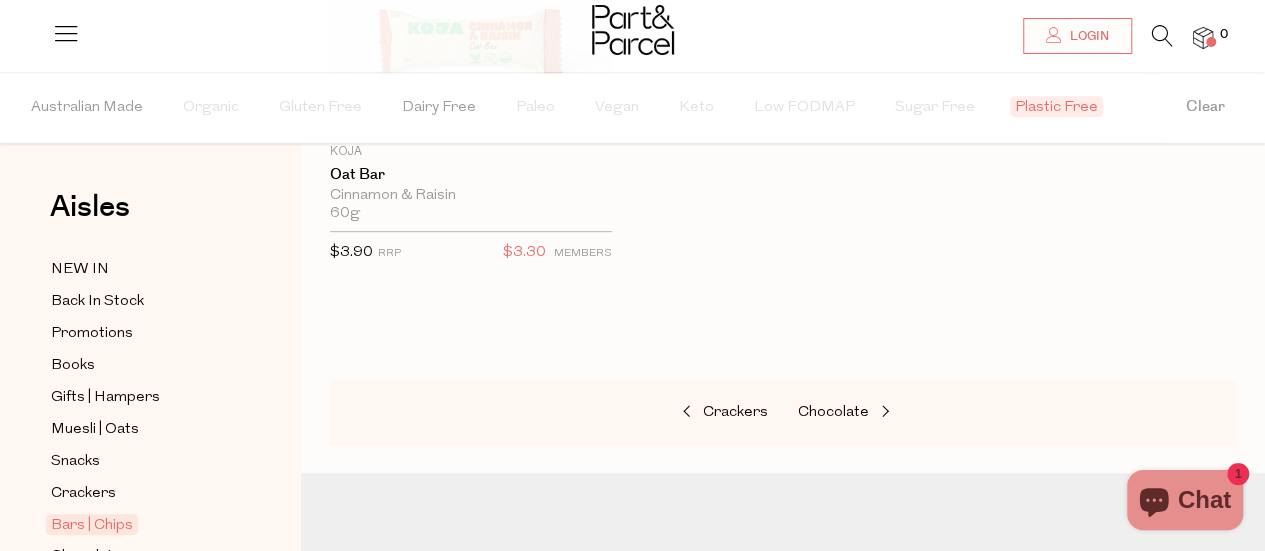 scroll, scrollTop: 300, scrollLeft: 0, axis: vertical 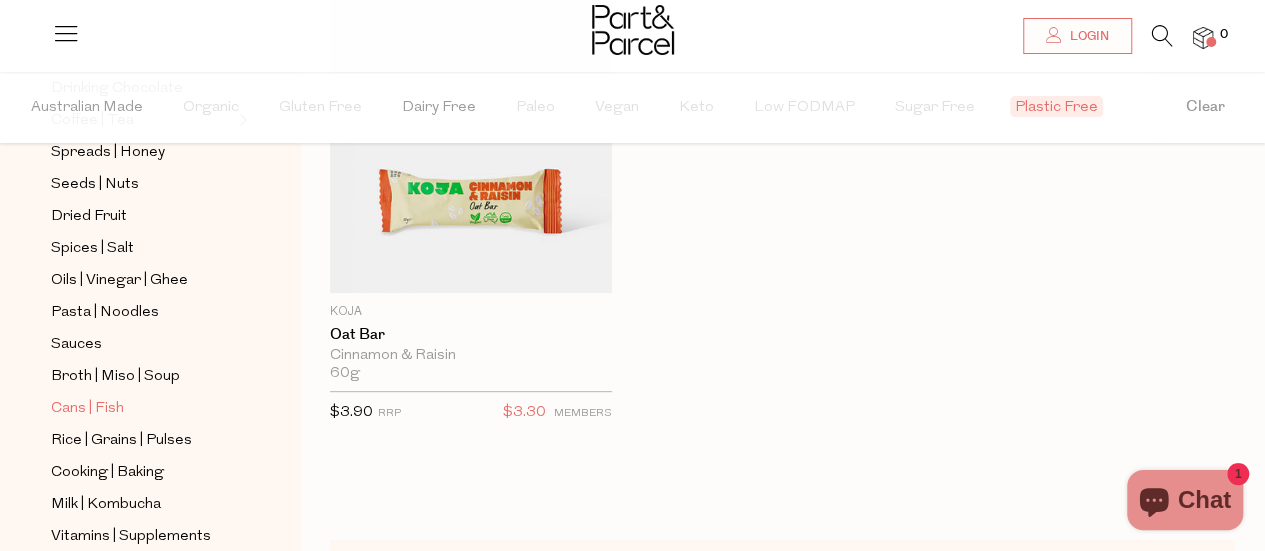 click on "Cans | Fish" at bounding box center (87, 409) 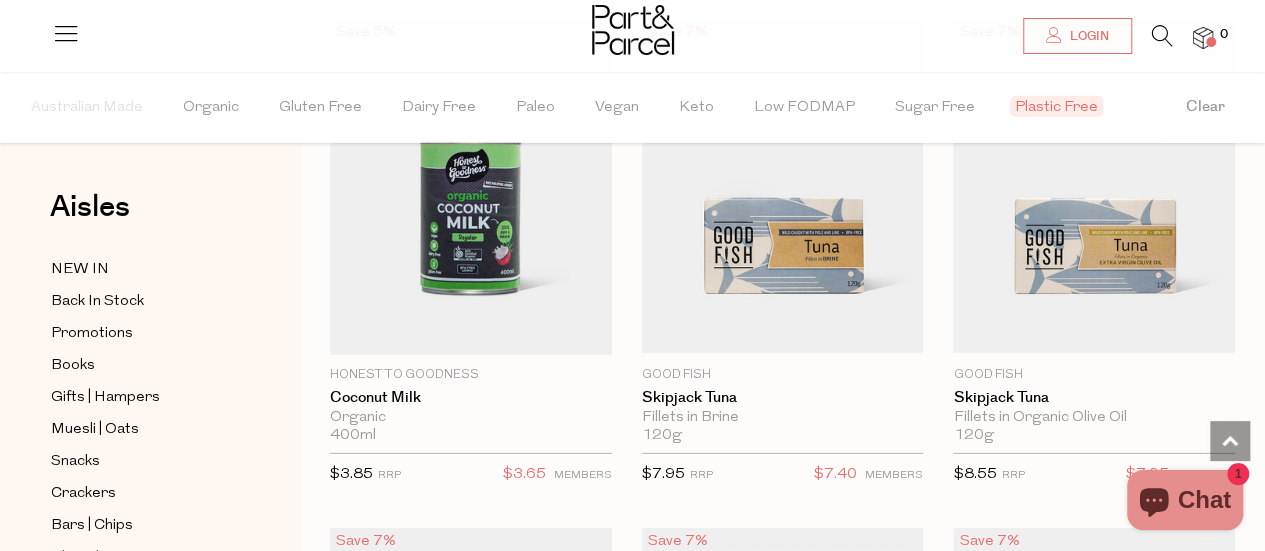 scroll, scrollTop: 2800, scrollLeft: 0, axis: vertical 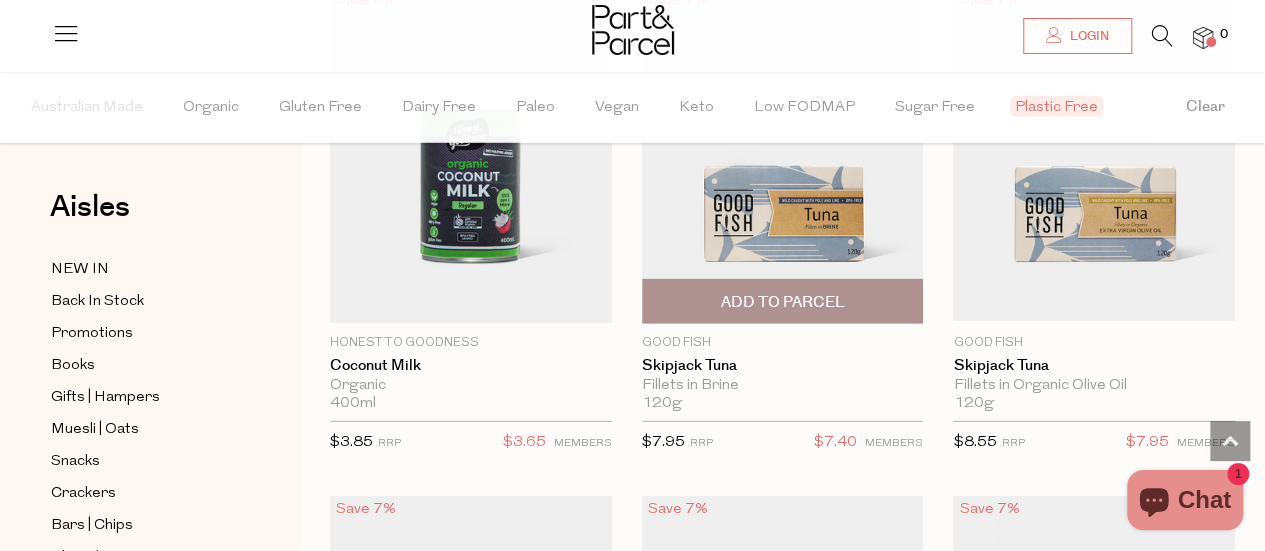 click at bounding box center [783, 155] 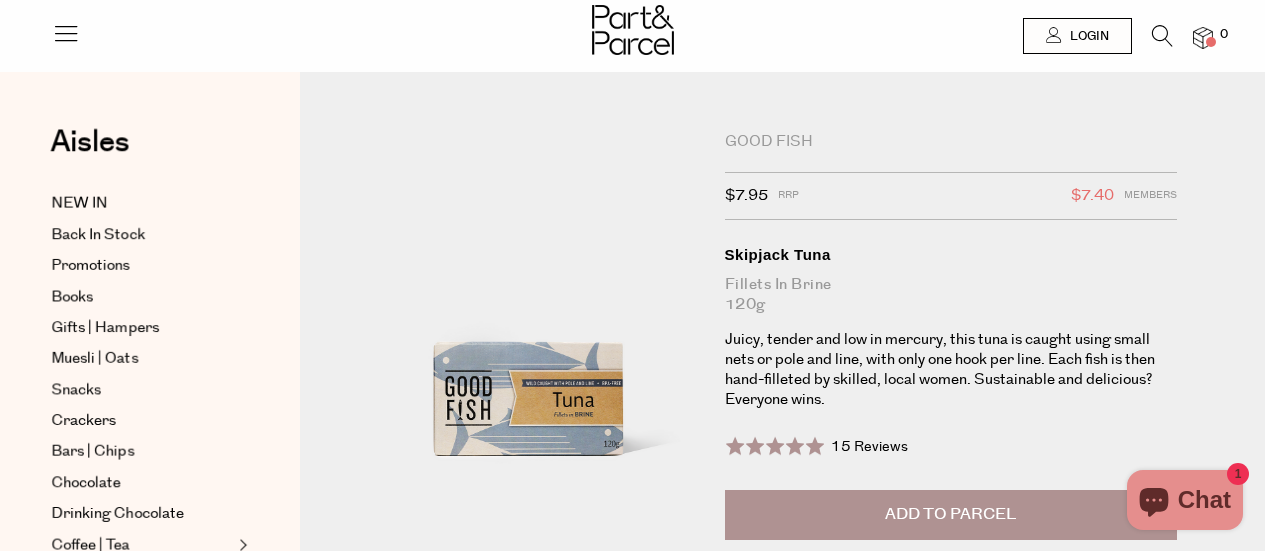 scroll, scrollTop: 0, scrollLeft: 0, axis: both 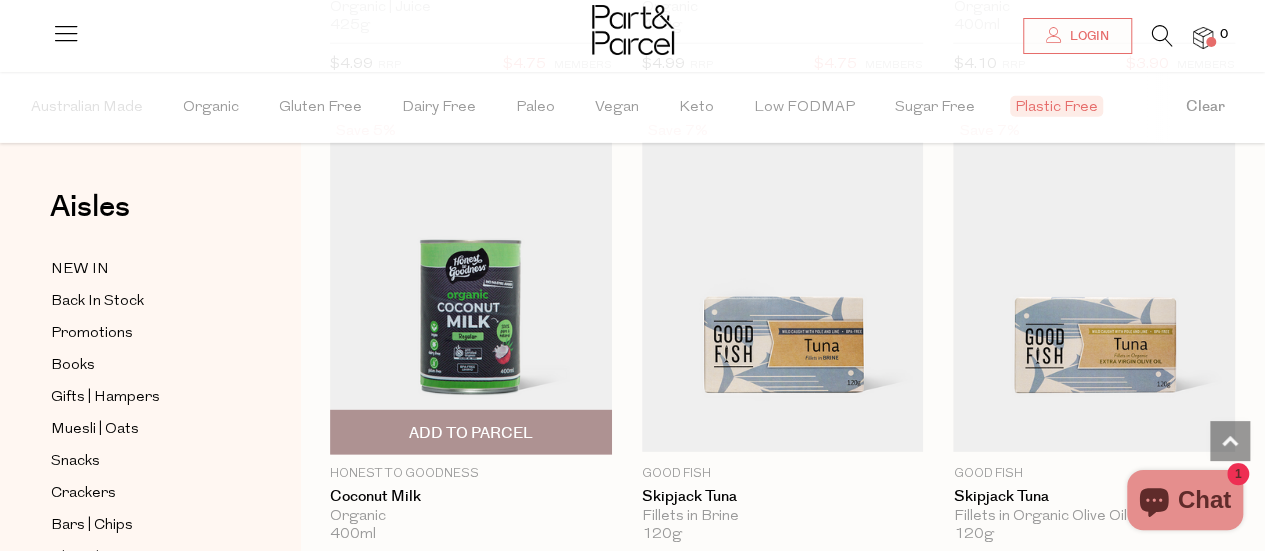 click at bounding box center [471, 286] 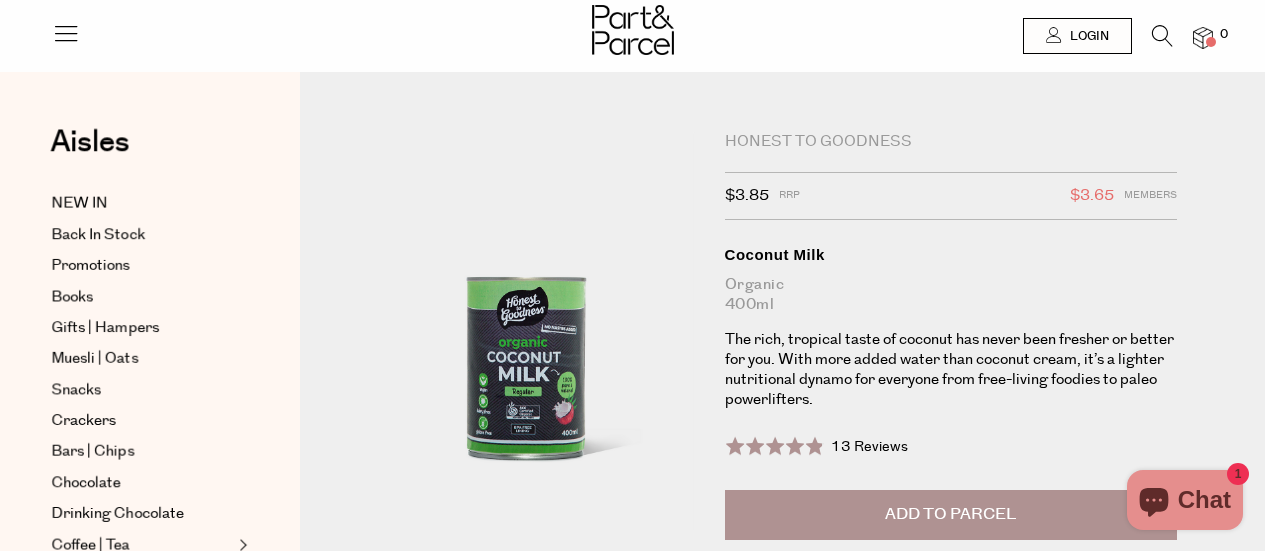 scroll, scrollTop: 0, scrollLeft: 0, axis: both 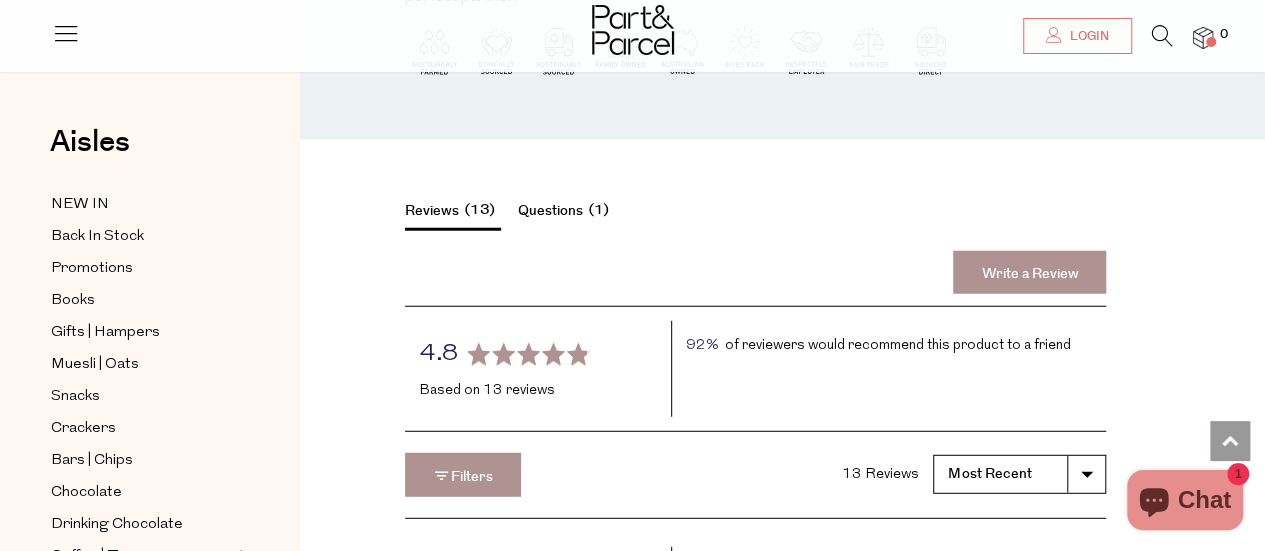 click on "Questions
1" at bounding box center (566, 214) 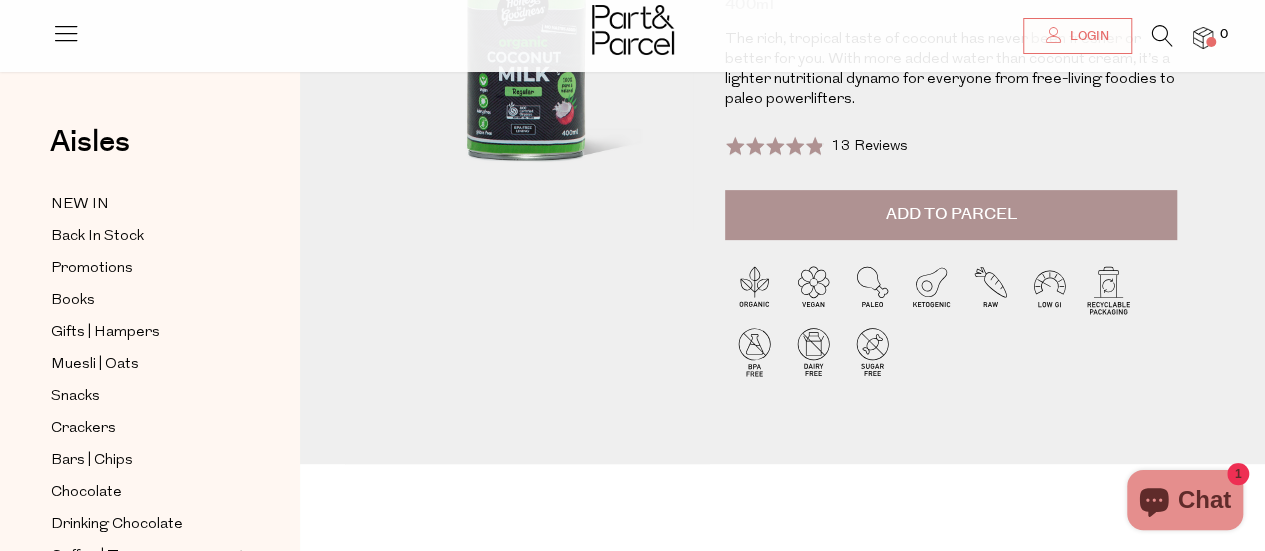 scroll, scrollTop: 0, scrollLeft: 0, axis: both 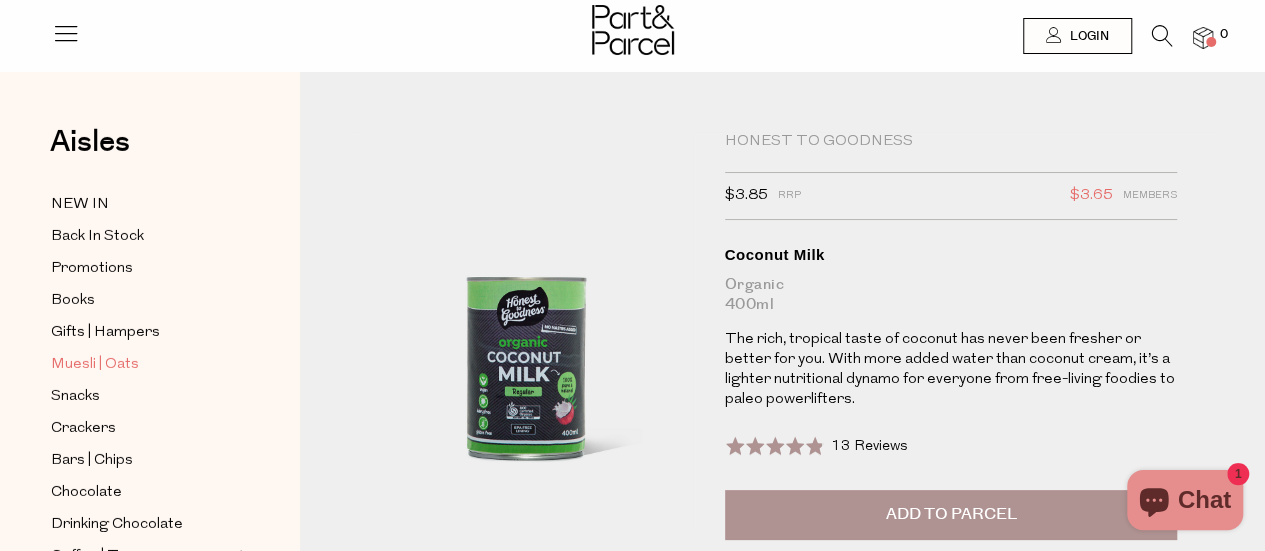 click on "Muesli | Oats" at bounding box center [95, 365] 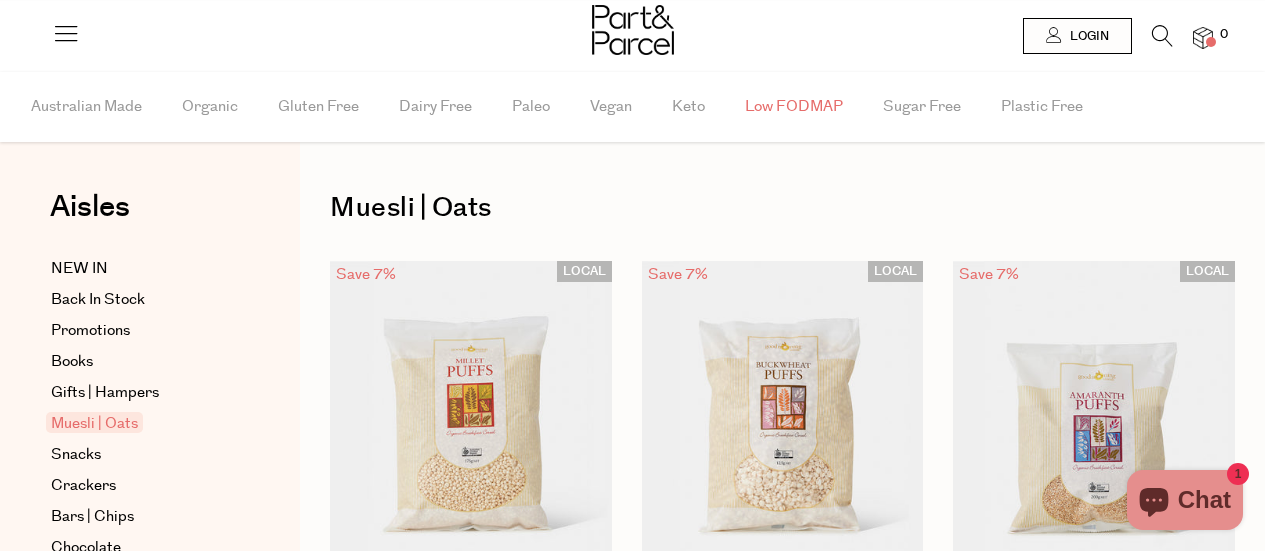 scroll, scrollTop: 0, scrollLeft: 0, axis: both 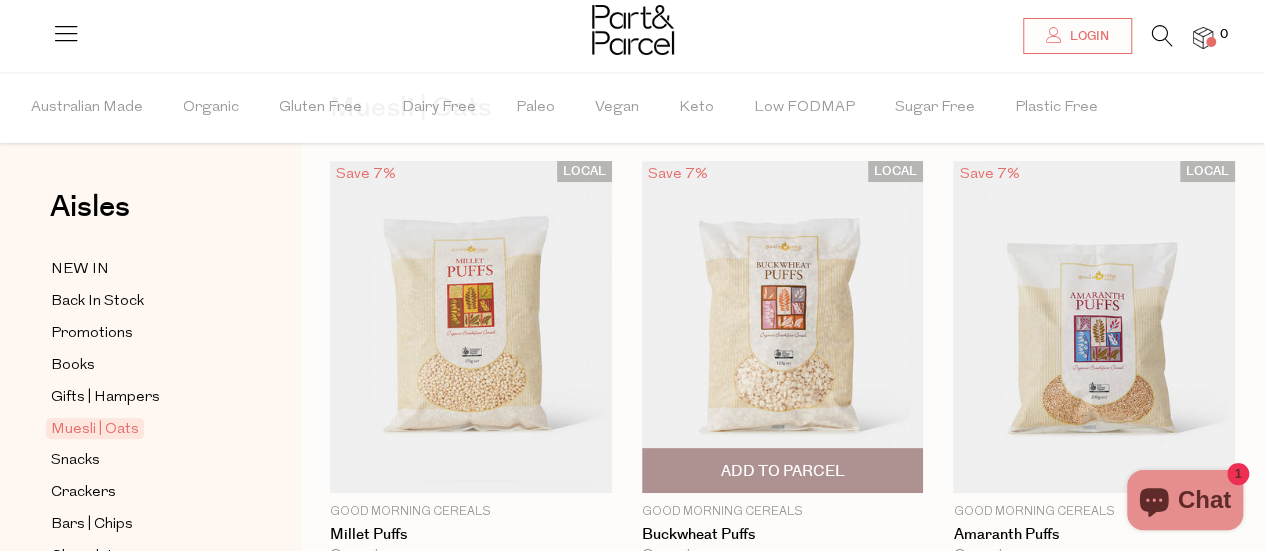 click at bounding box center [783, 327] 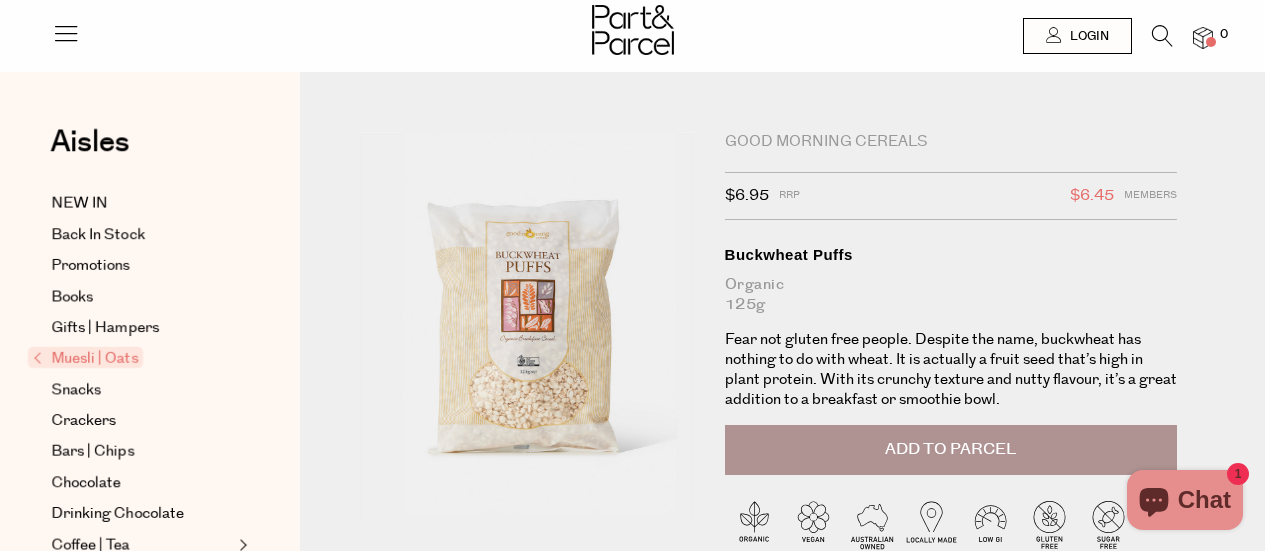 scroll, scrollTop: 0, scrollLeft: 0, axis: both 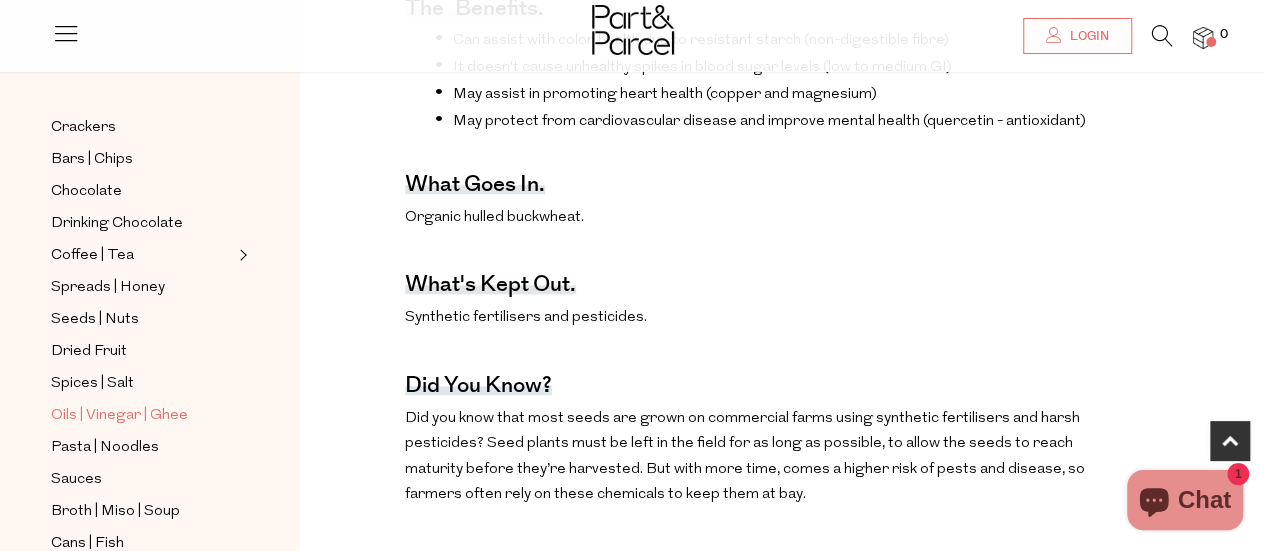 click on "Oils | Vinegar | Ghee" at bounding box center [119, 416] 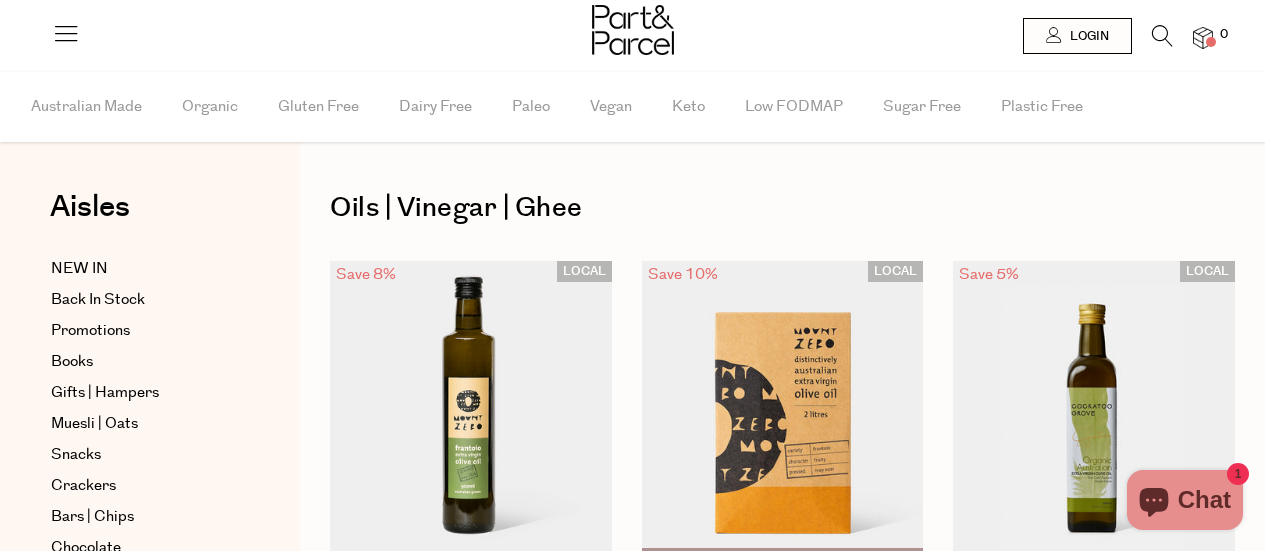 scroll, scrollTop: 0, scrollLeft: 0, axis: both 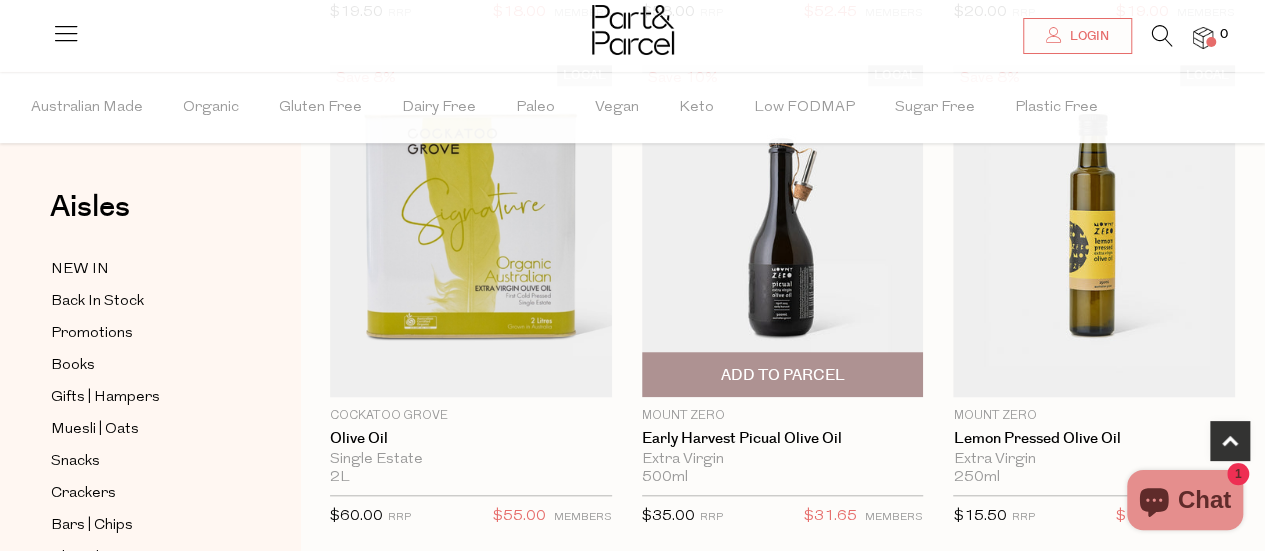 click at bounding box center (783, 231) 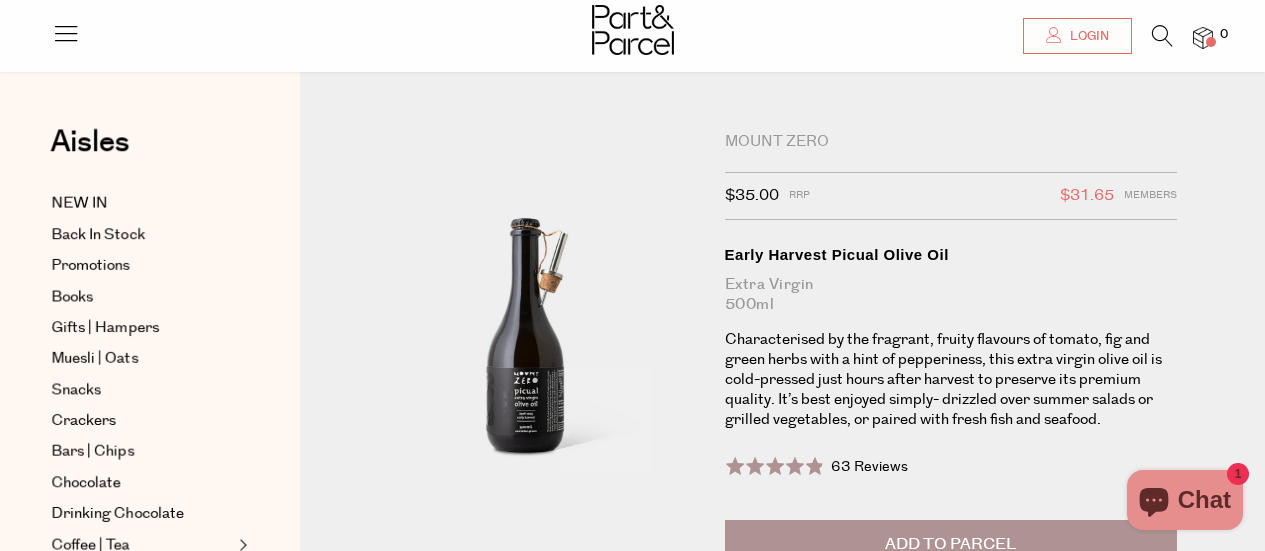 scroll, scrollTop: 472, scrollLeft: 0, axis: vertical 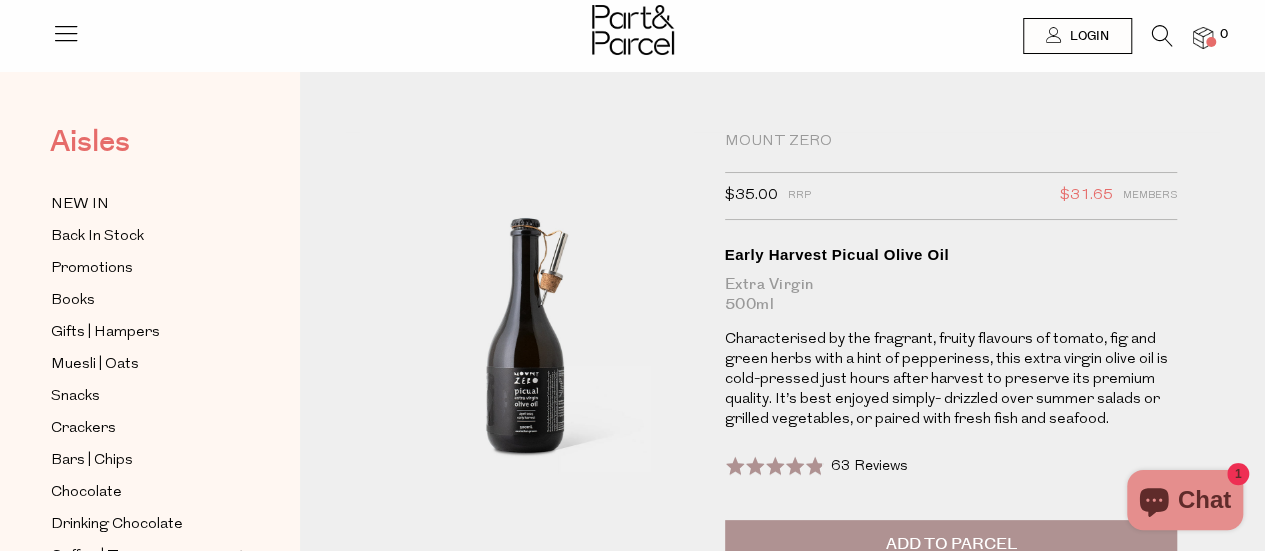 click on "Aisles" at bounding box center [90, 142] 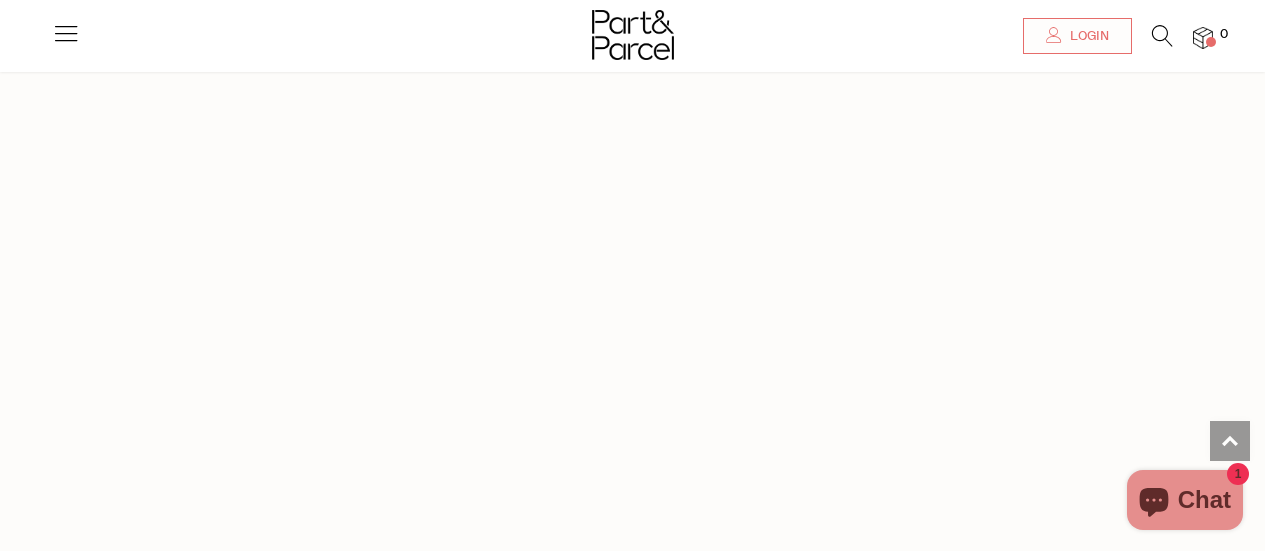 scroll, scrollTop: 1342, scrollLeft: 0, axis: vertical 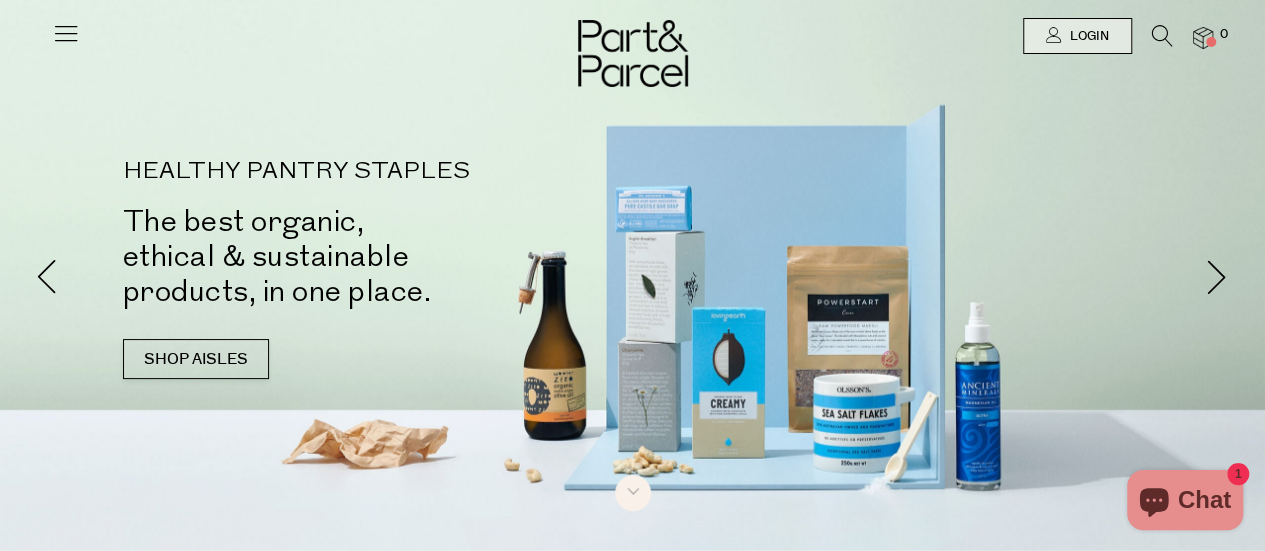 click at bounding box center [66, 33] 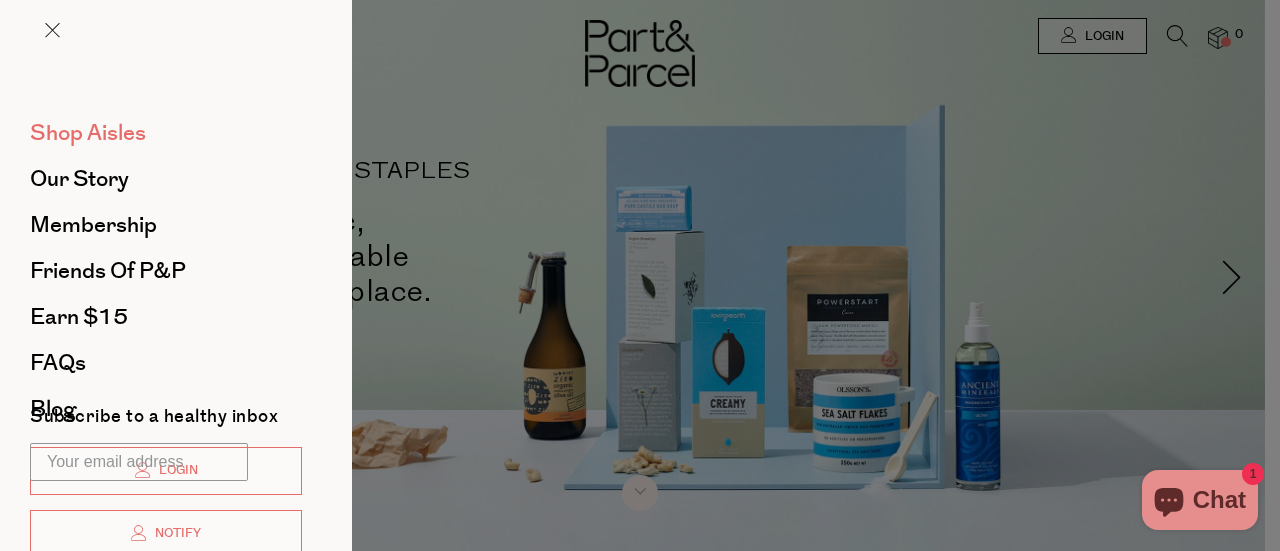click on "Shop Aisles" at bounding box center [88, 133] 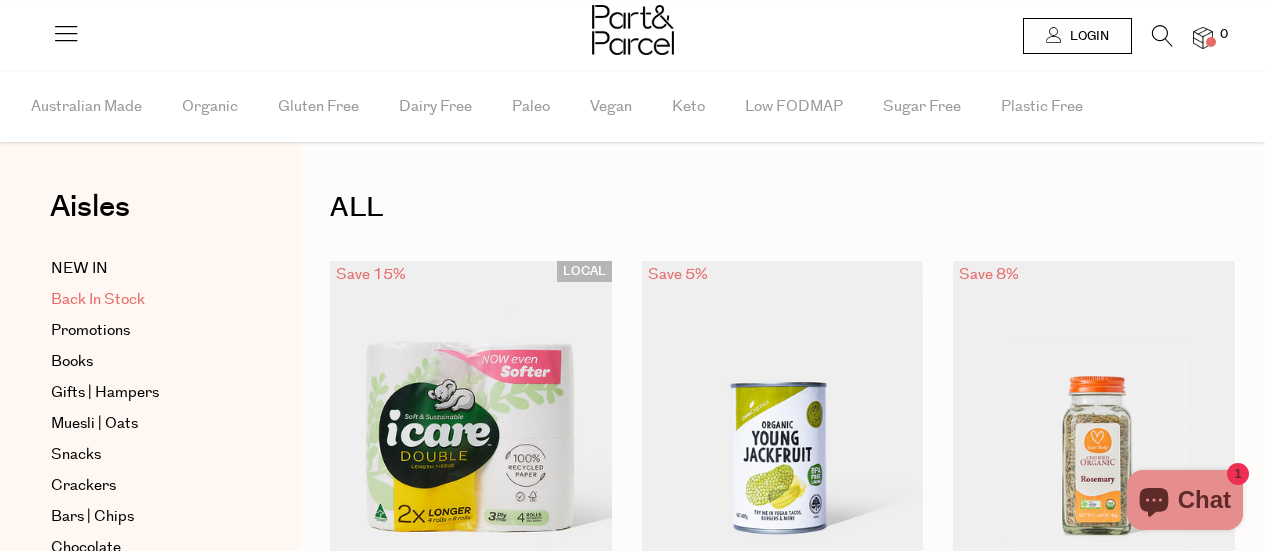 scroll, scrollTop: 0, scrollLeft: 0, axis: both 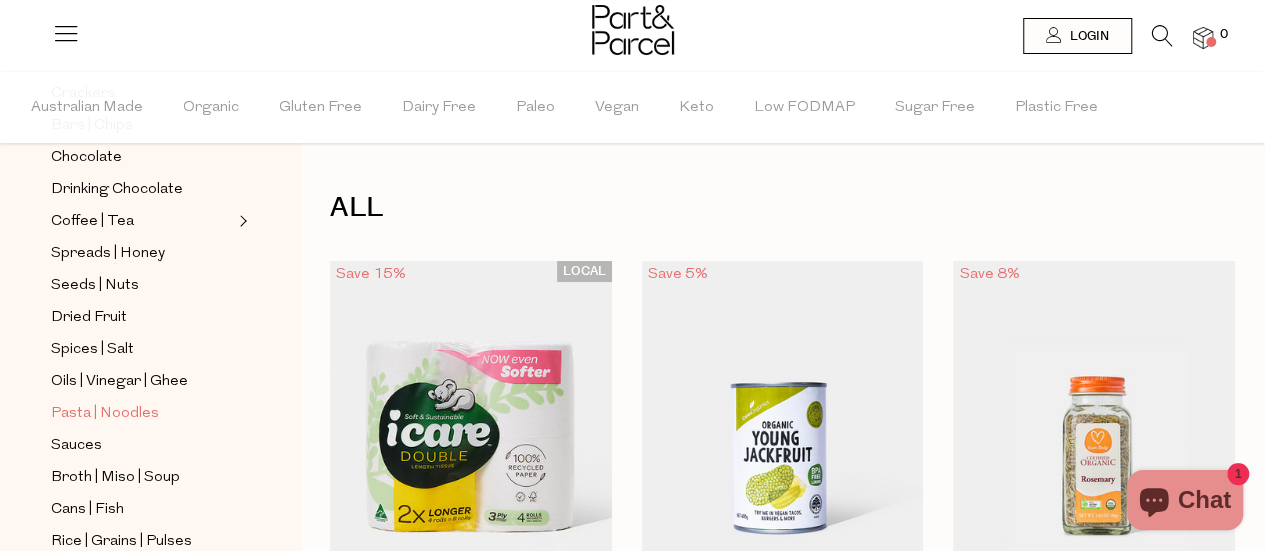 click on "Pasta | Noodles" at bounding box center [105, 414] 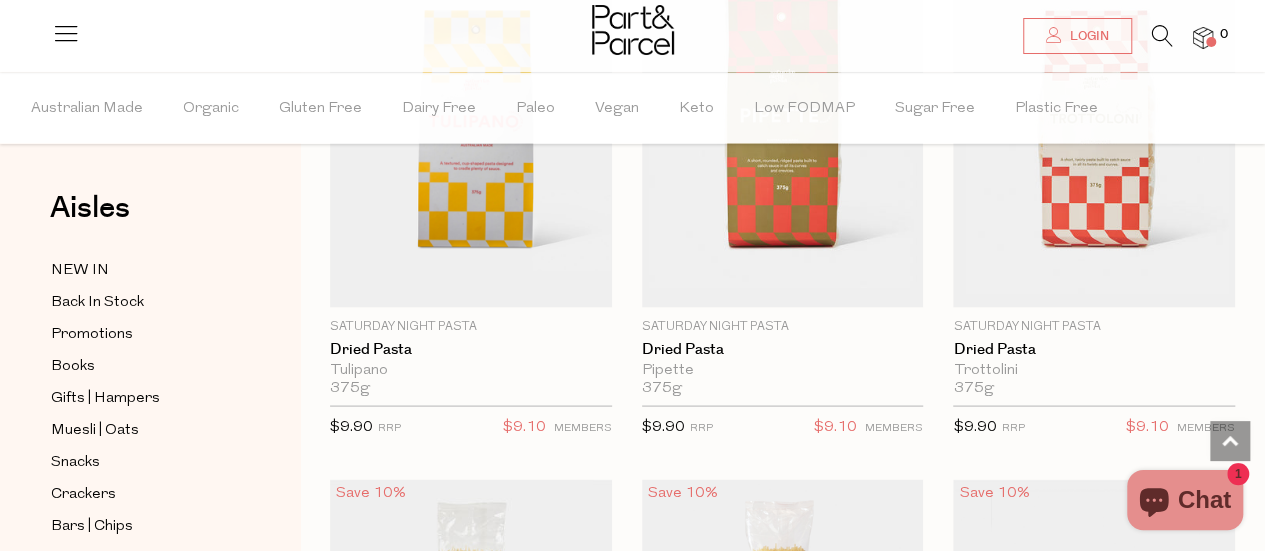 scroll, scrollTop: 1800, scrollLeft: 0, axis: vertical 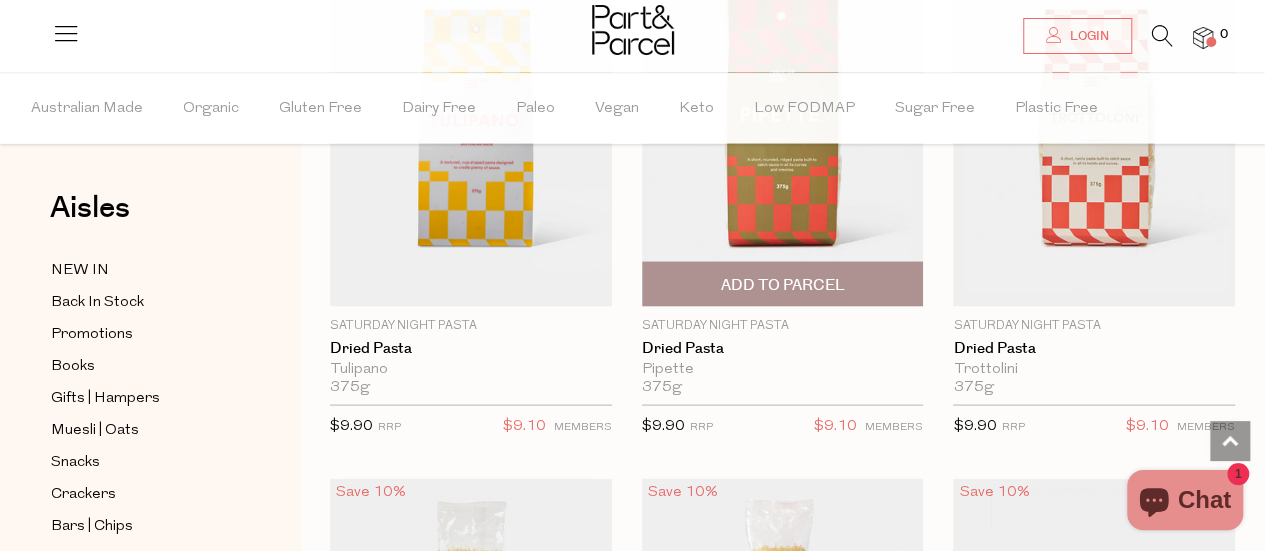 click at bounding box center [783, 140] 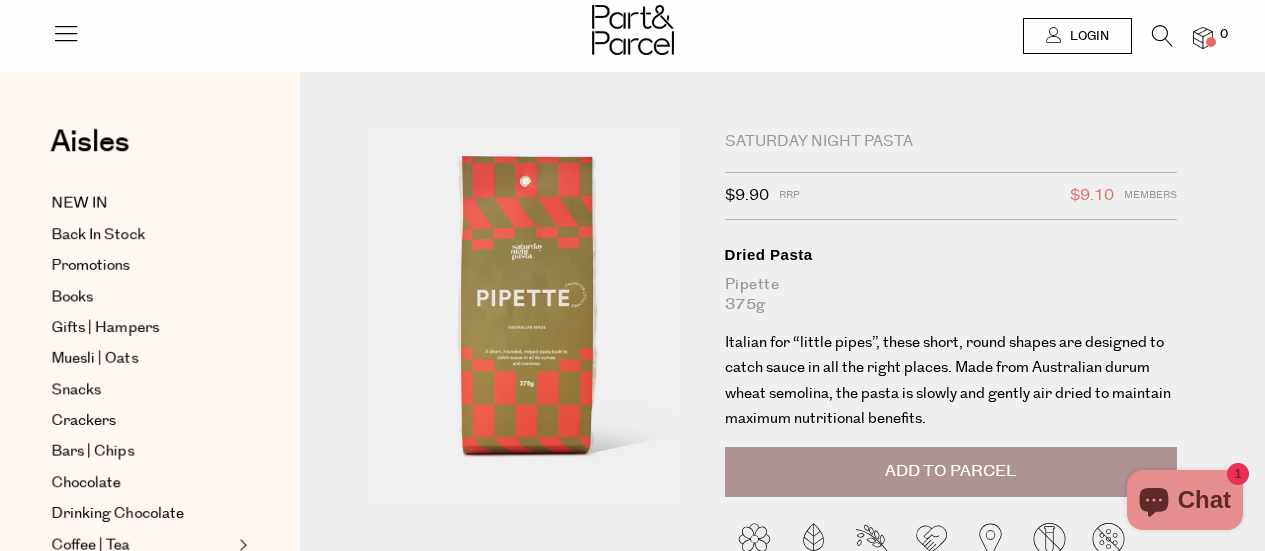 scroll, scrollTop: 0, scrollLeft: 0, axis: both 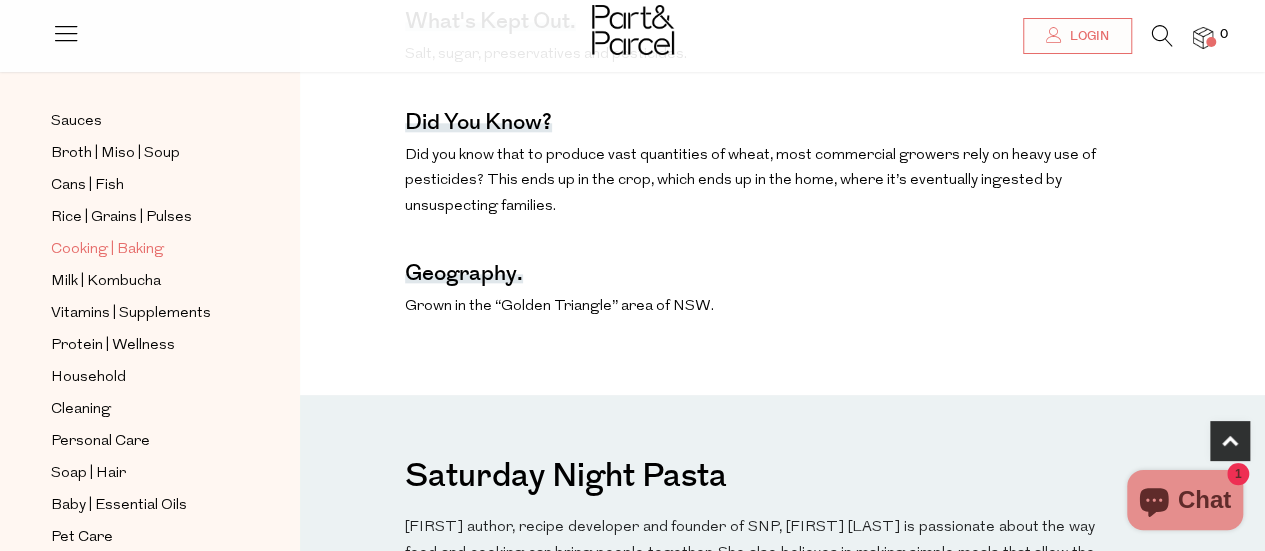 click on "Cooking | Baking" at bounding box center (107, 250) 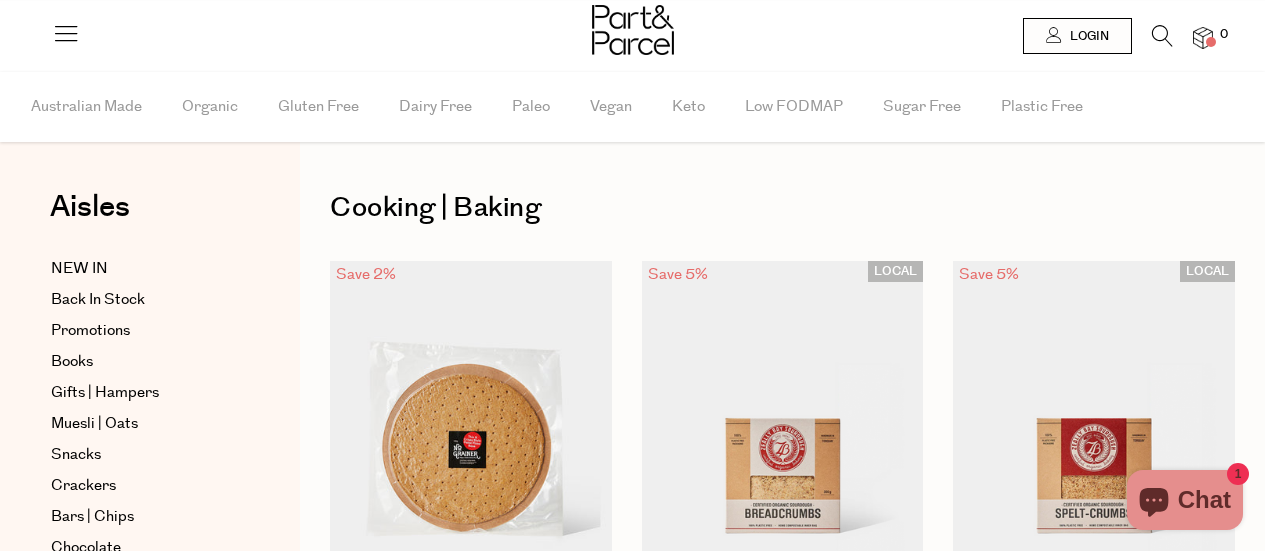 scroll, scrollTop: 0, scrollLeft: 0, axis: both 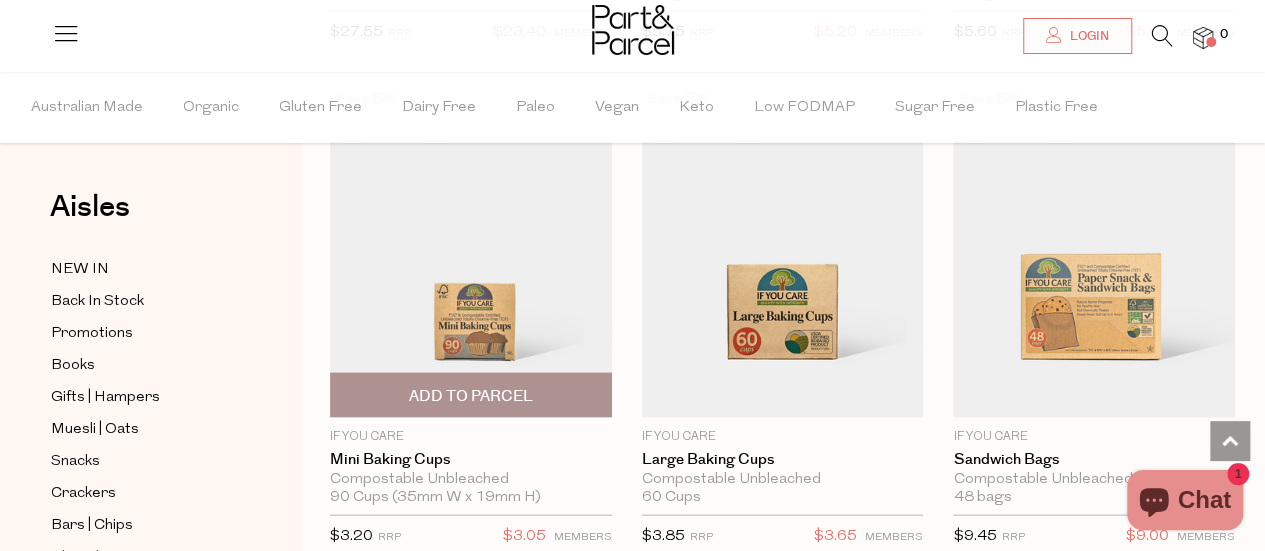 click at bounding box center [471, 252] 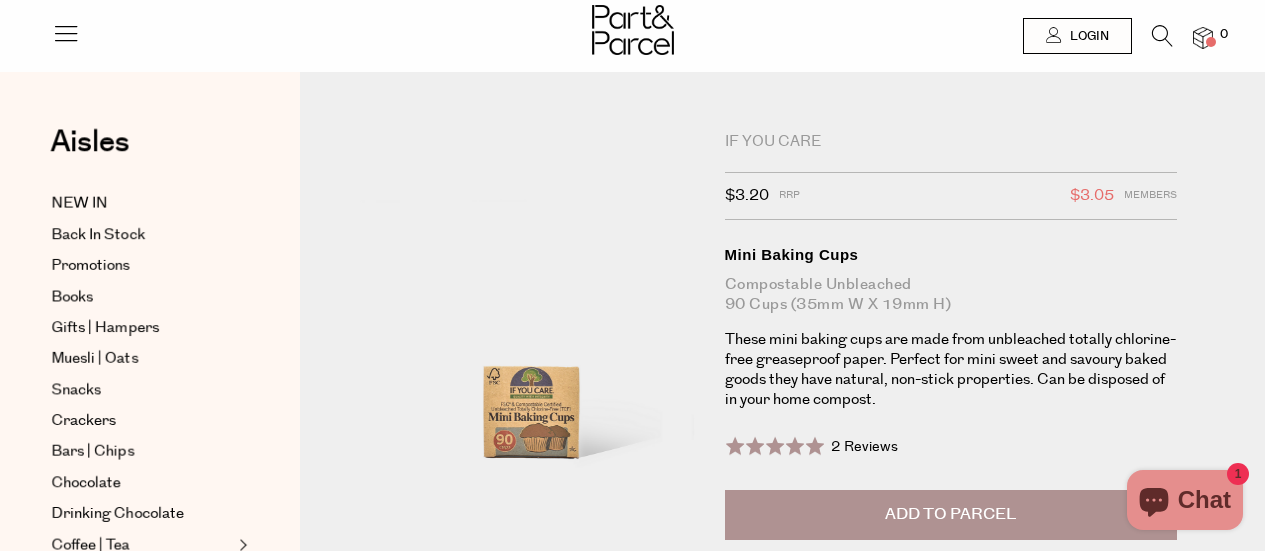 scroll, scrollTop: 0, scrollLeft: 0, axis: both 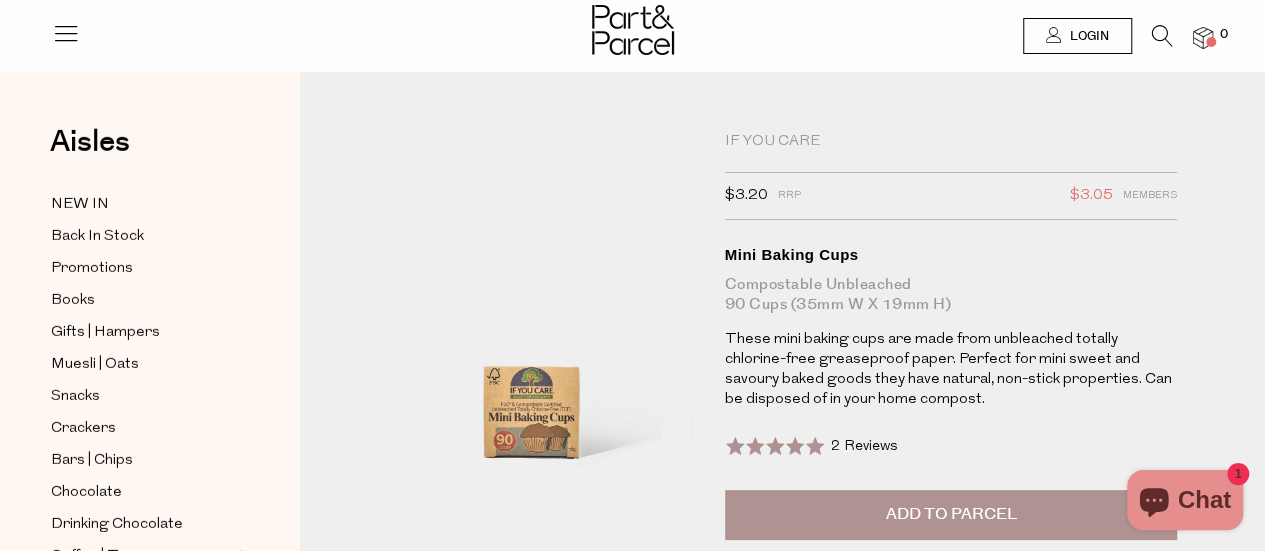 click on "0" at bounding box center (1193, 38) 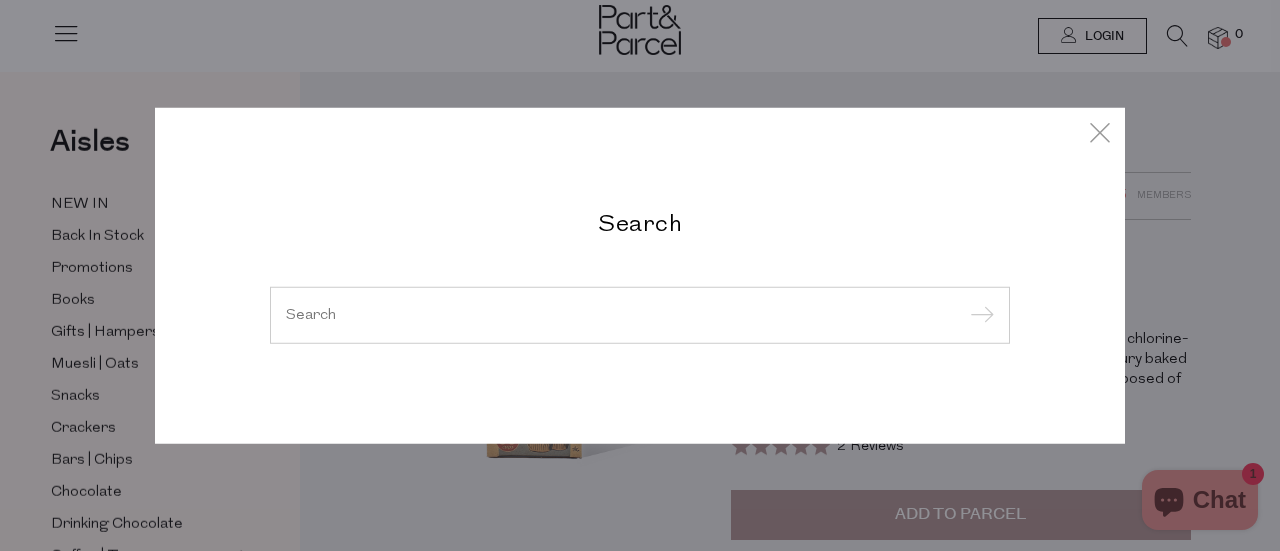 type on "a" 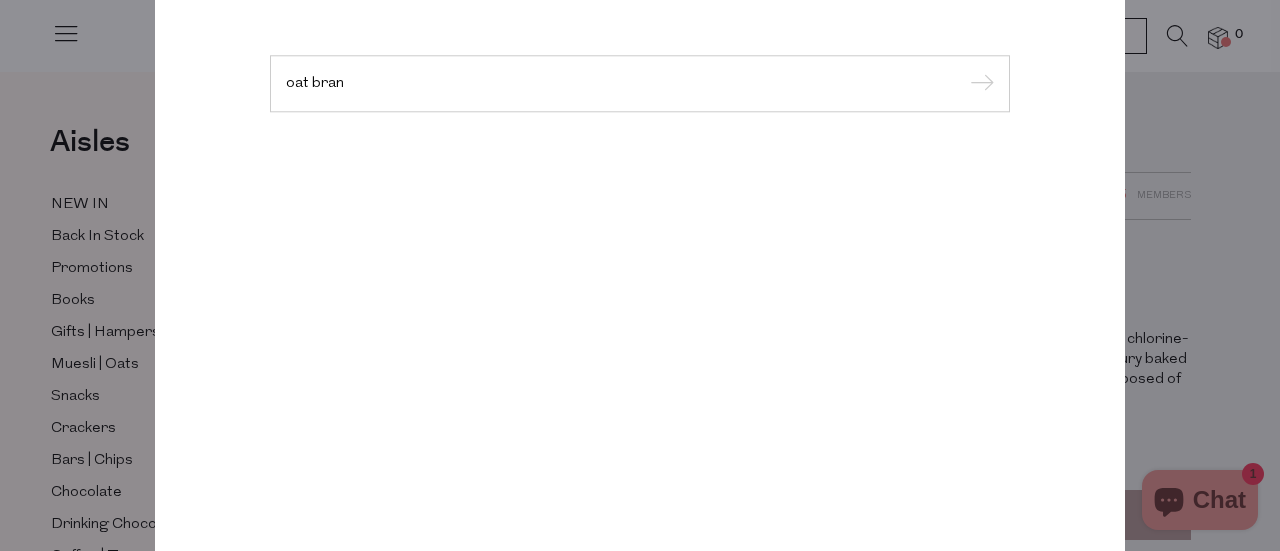 type on "oat bran" 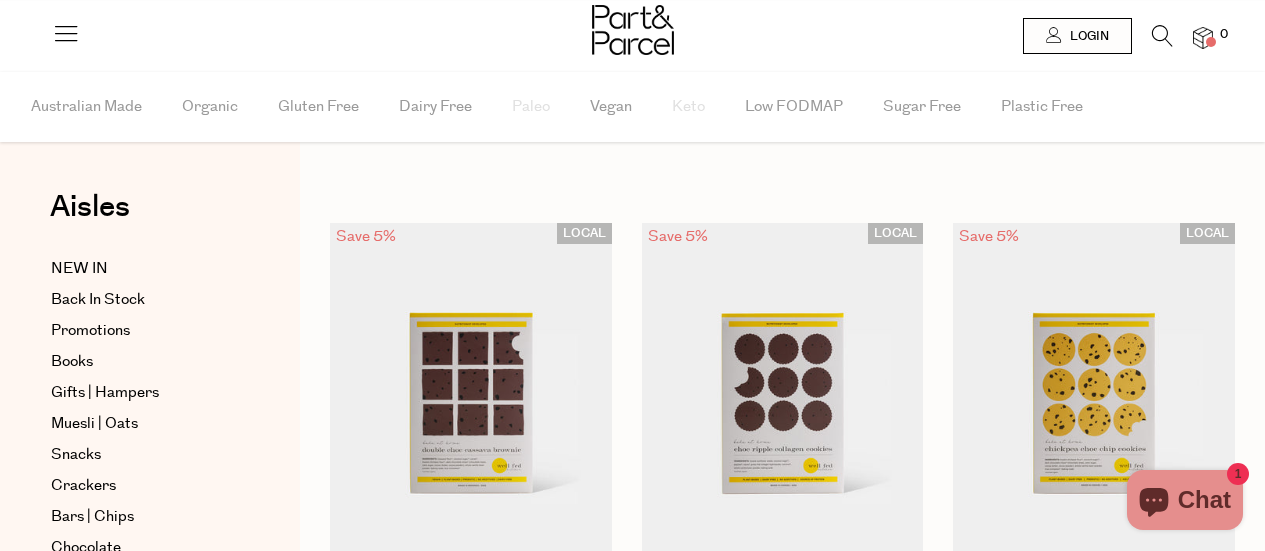 scroll, scrollTop: 0, scrollLeft: 0, axis: both 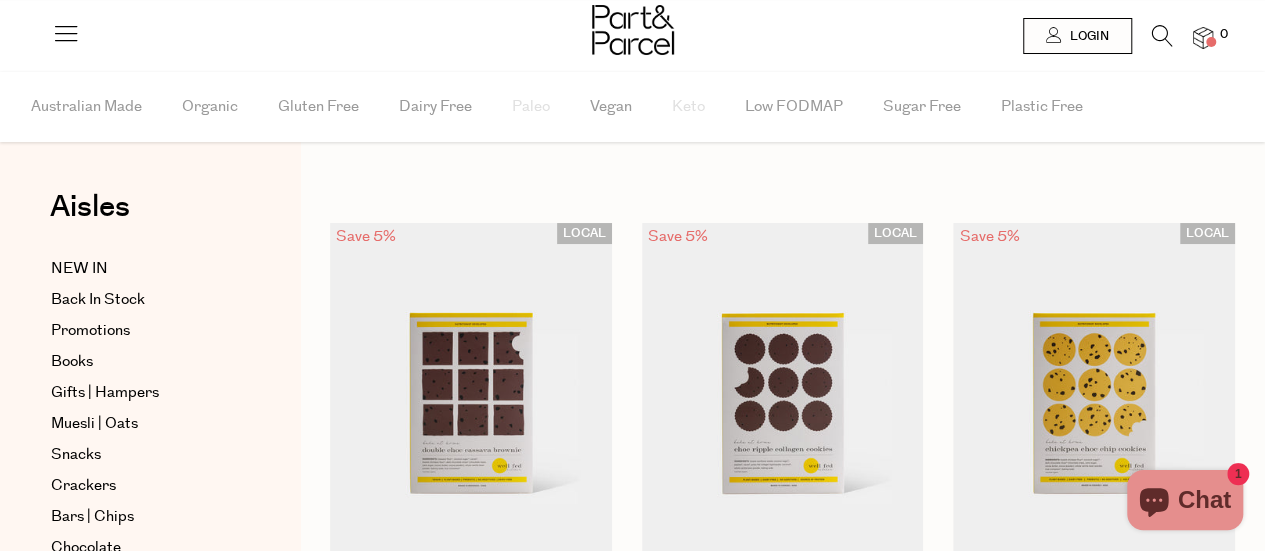 click at bounding box center [1162, 36] 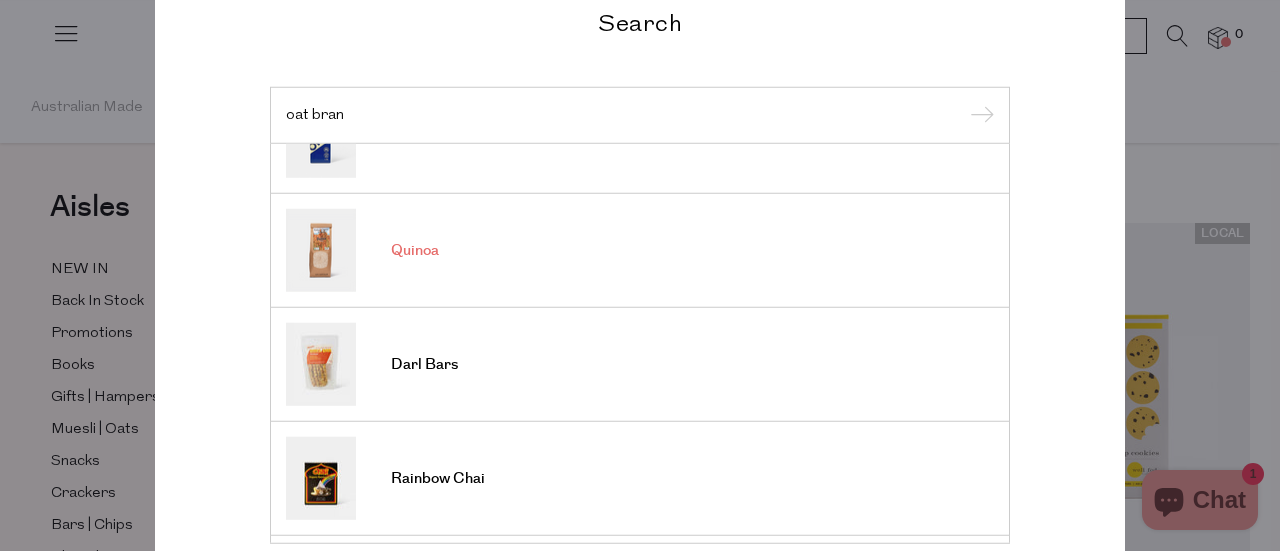 scroll, scrollTop: 536, scrollLeft: 0, axis: vertical 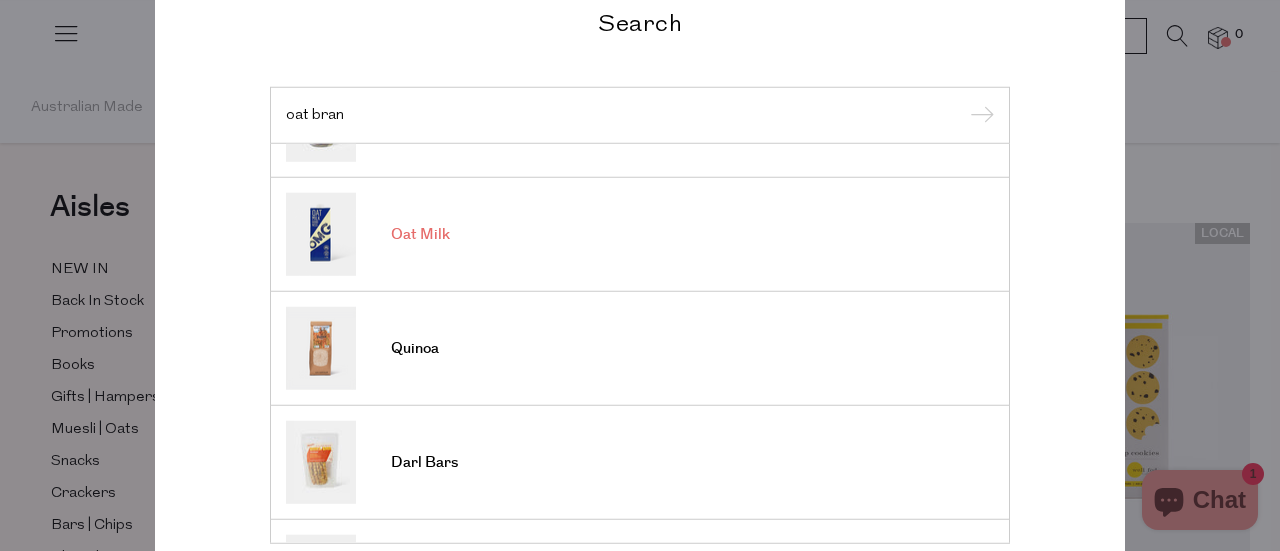 type on "oat bran" 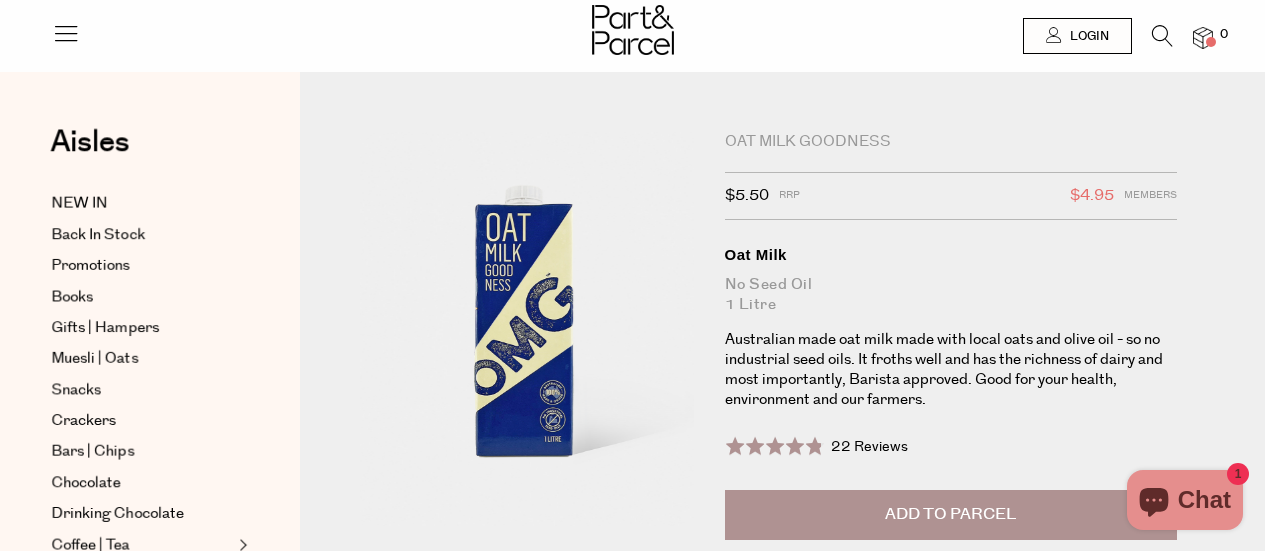 scroll, scrollTop: 0, scrollLeft: 0, axis: both 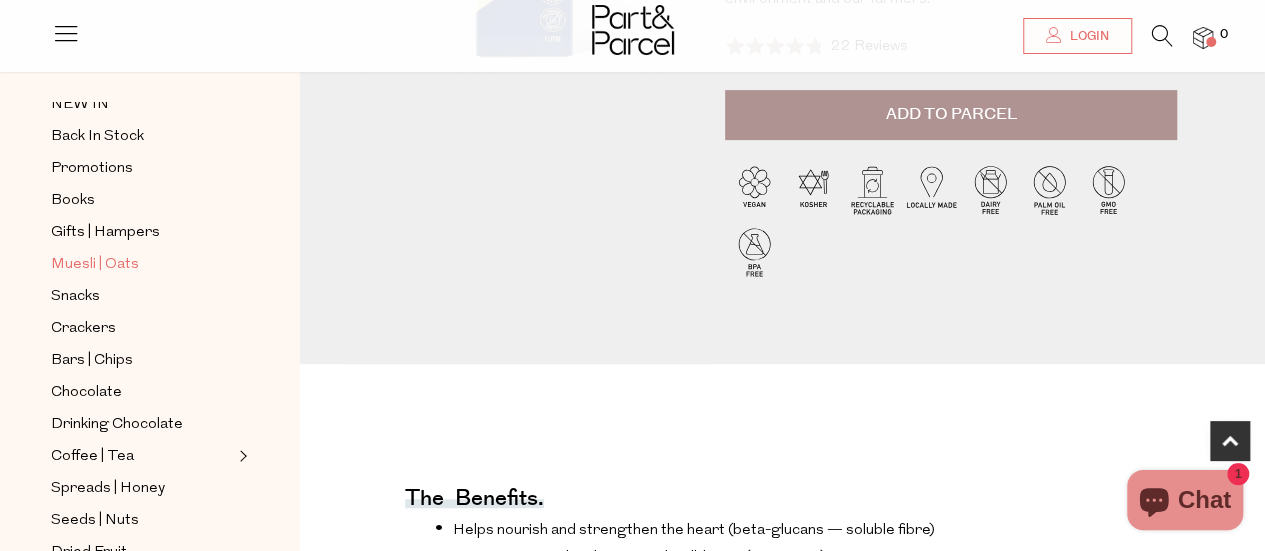 click on "Muesli | Oats" at bounding box center [95, 265] 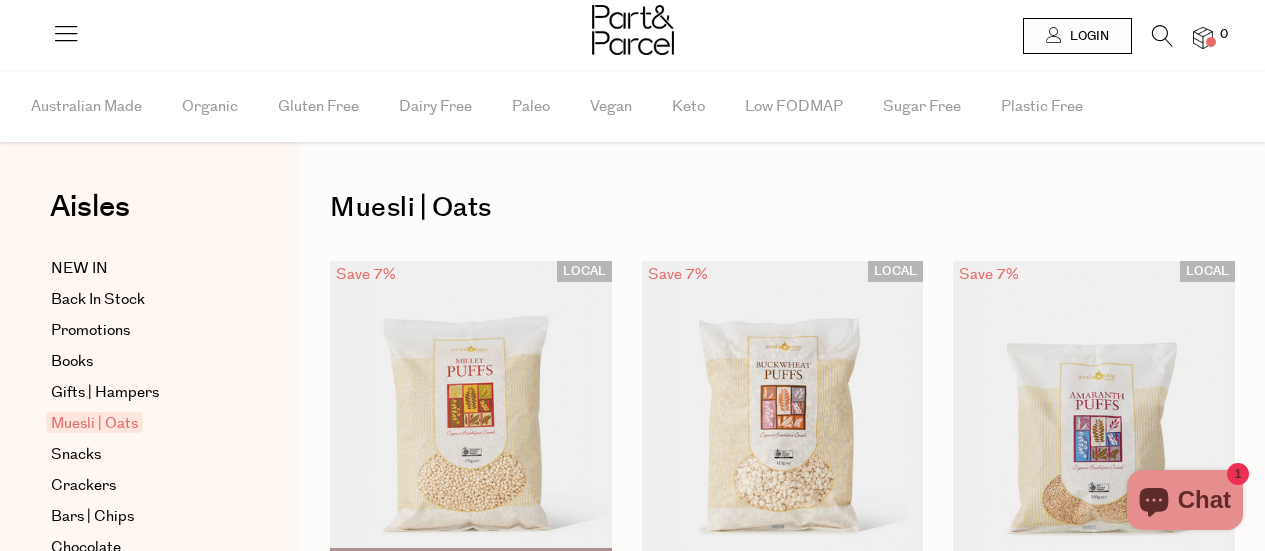 scroll, scrollTop: 0, scrollLeft: 0, axis: both 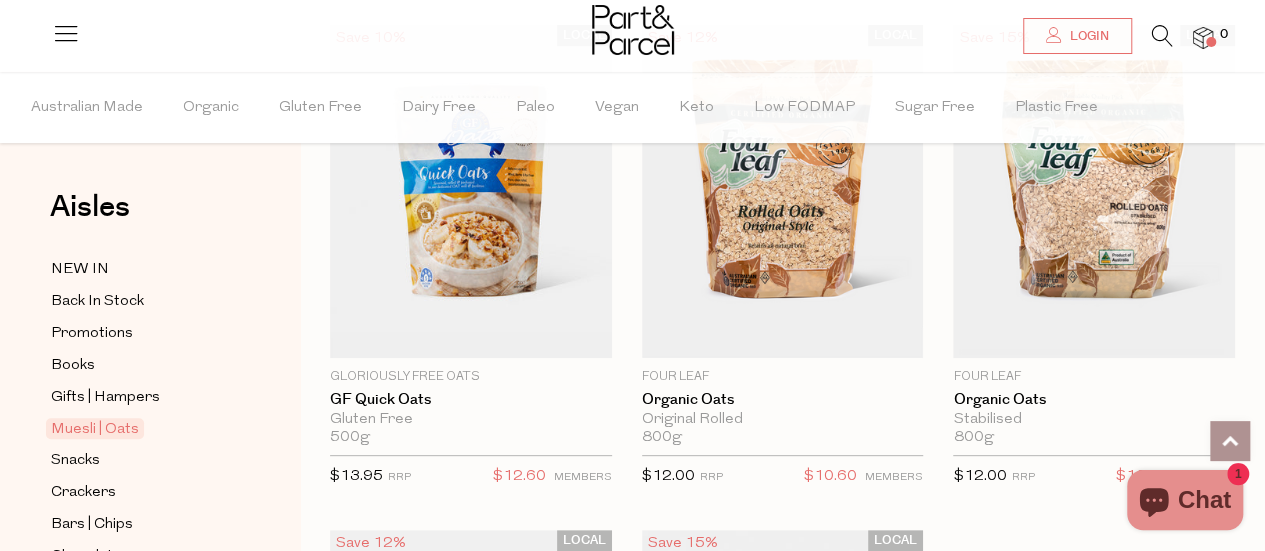 click at bounding box center [1230, 441] 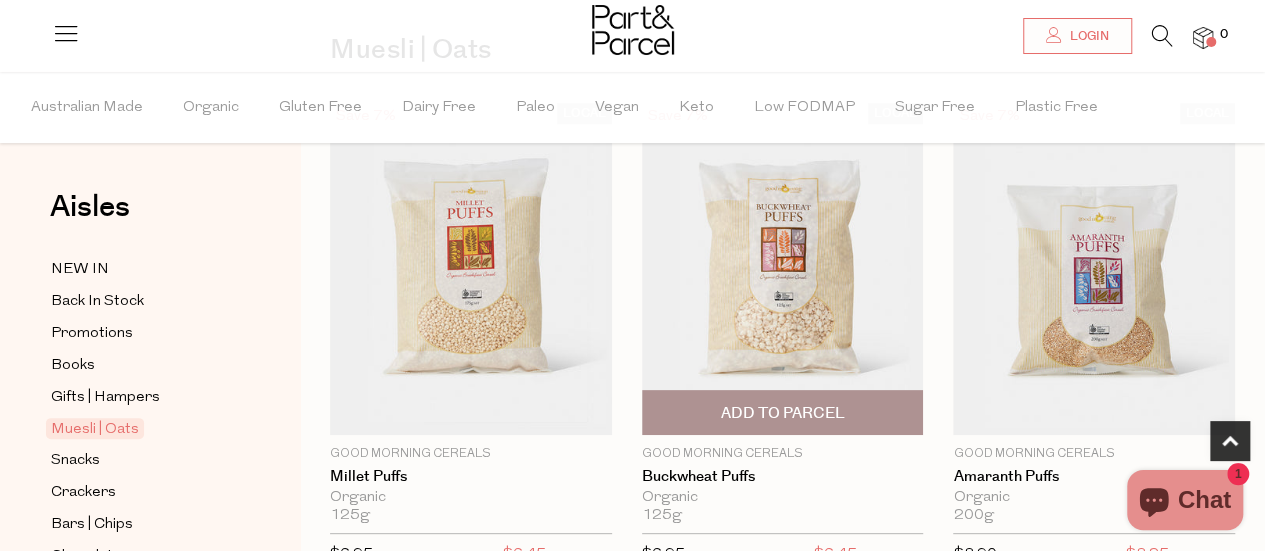 scroll, scrollTop: 400, scrollLeft: 0, axis: vertical 